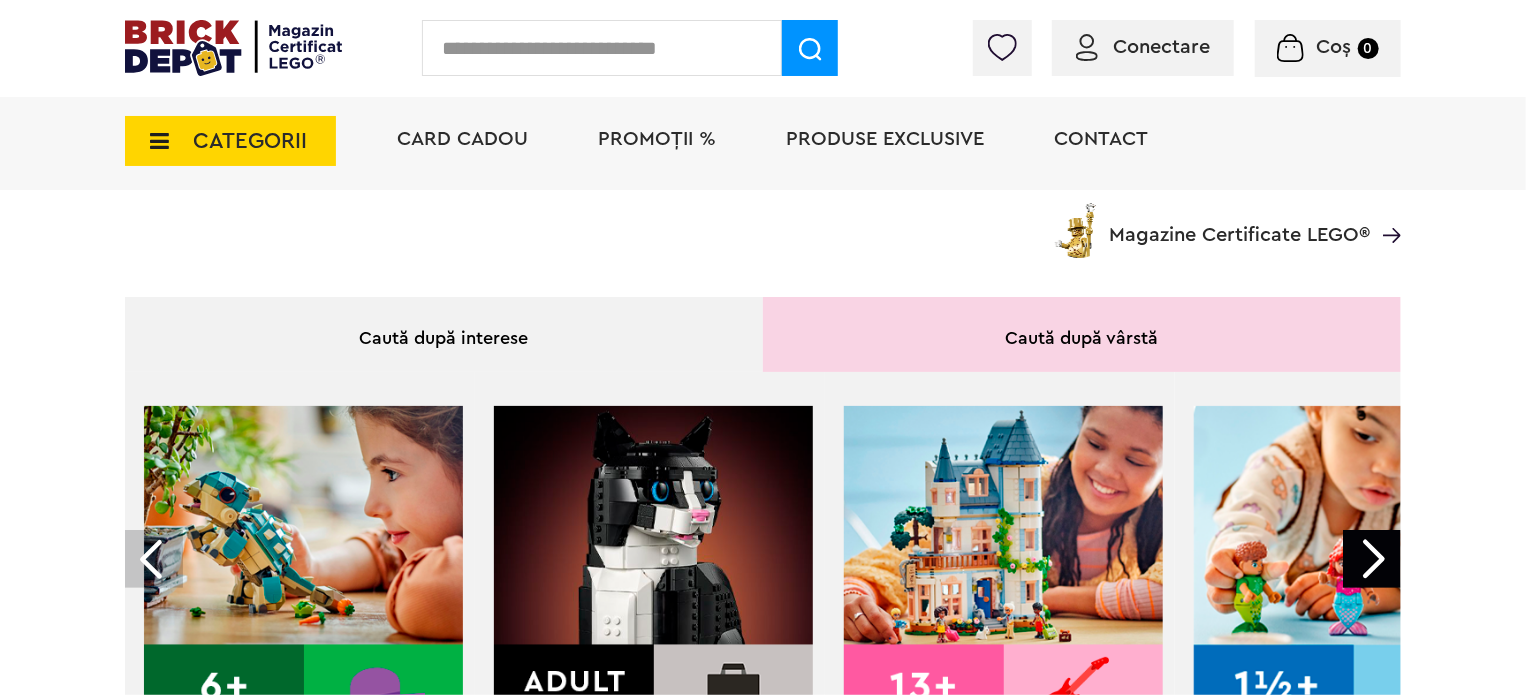 scroll, scrollTop: 550, scrollLeft: 0, axis: vertical 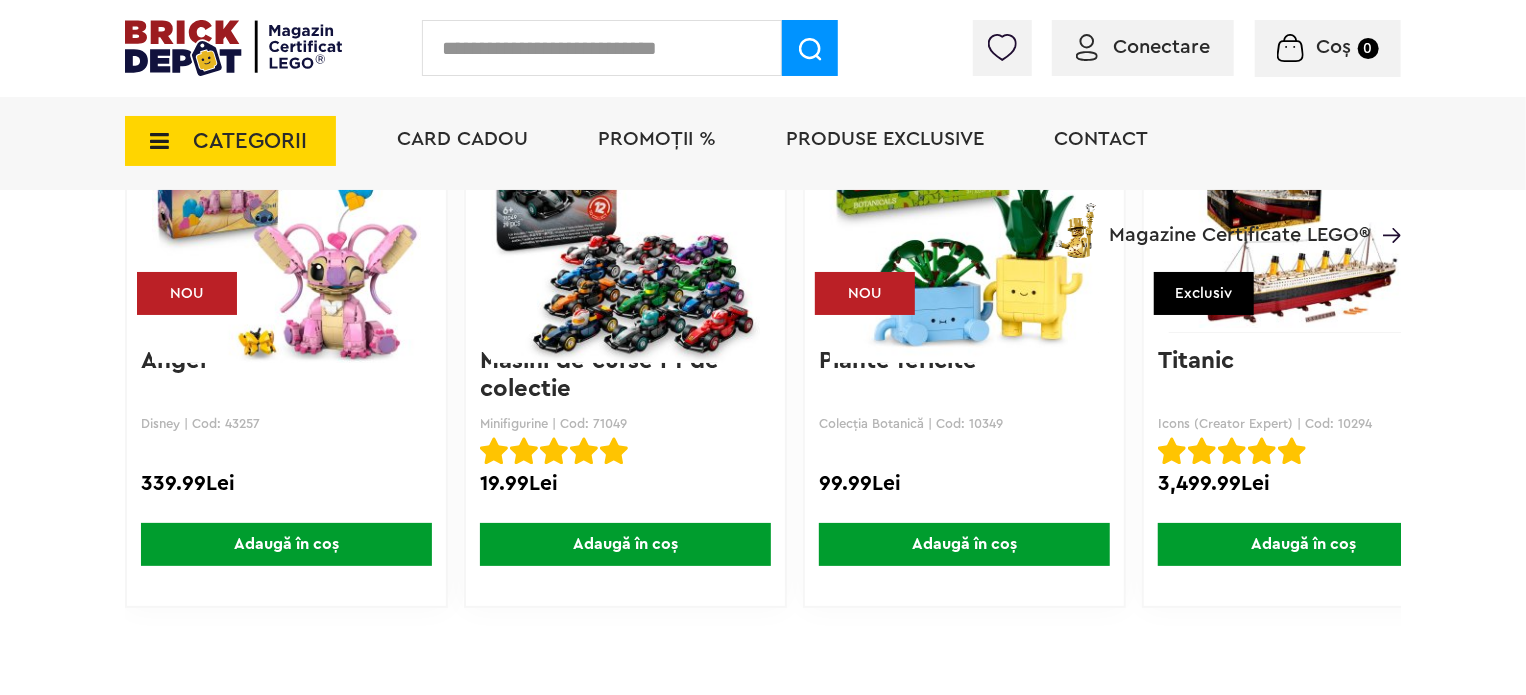 drag, startPoint x: 556, startPoint y: 402, endPoint x: 1430, endPoint y: 451, distance: 875.3725 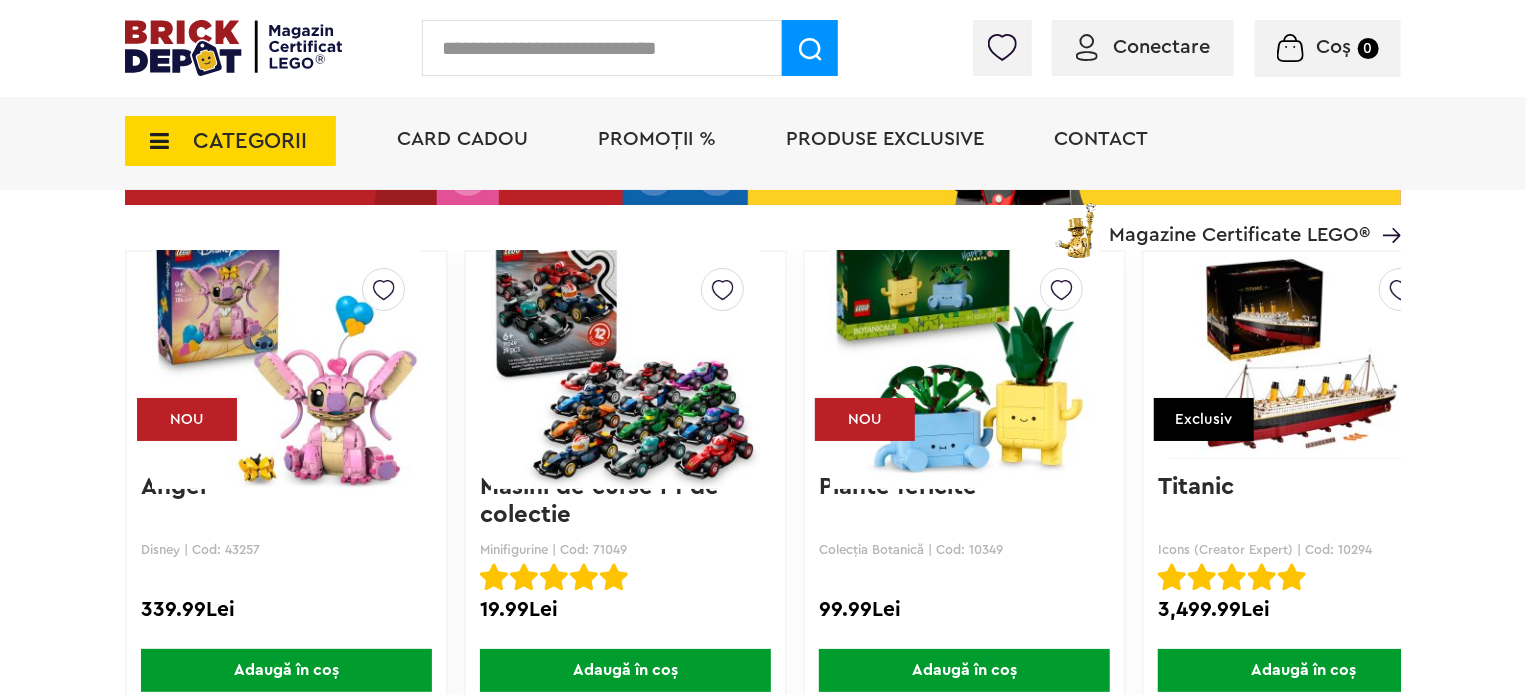 scroll, scrollTop: 3050, scrollLeft: 0, axis: vertical 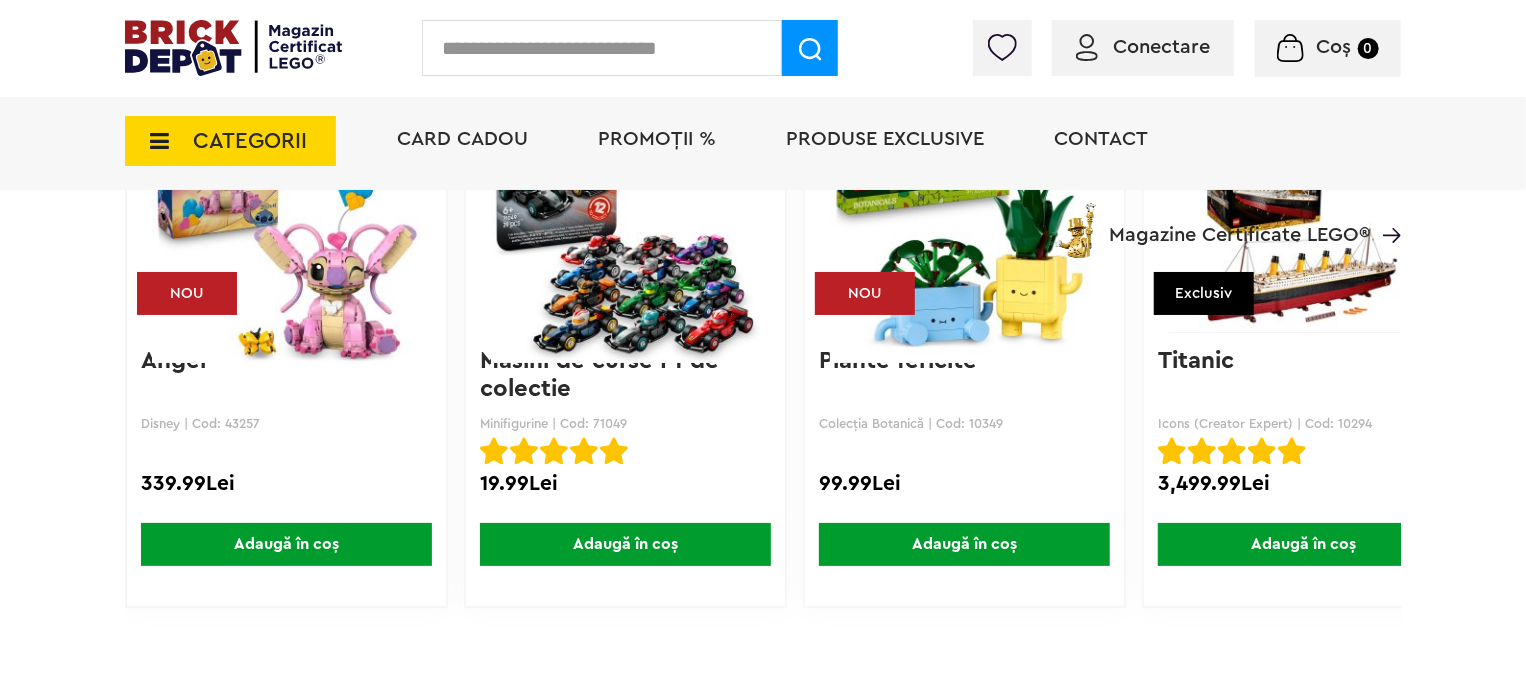 drag, startPoint x: 540, startPoint y: 399, endPoint x: 1479, endPoint y: 403, distance: 939.00854 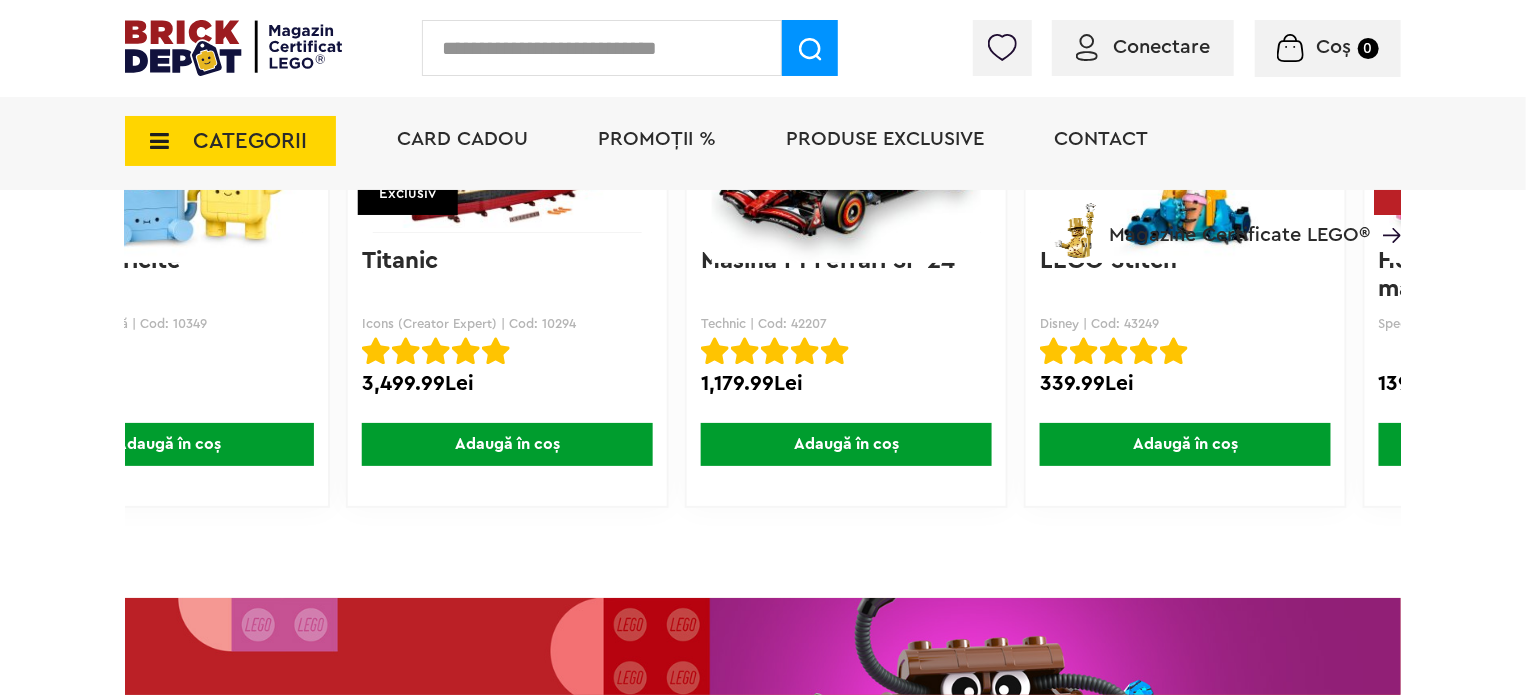 scroll, scrollTop: 0, scrollLeft: 800, axis: horizontal 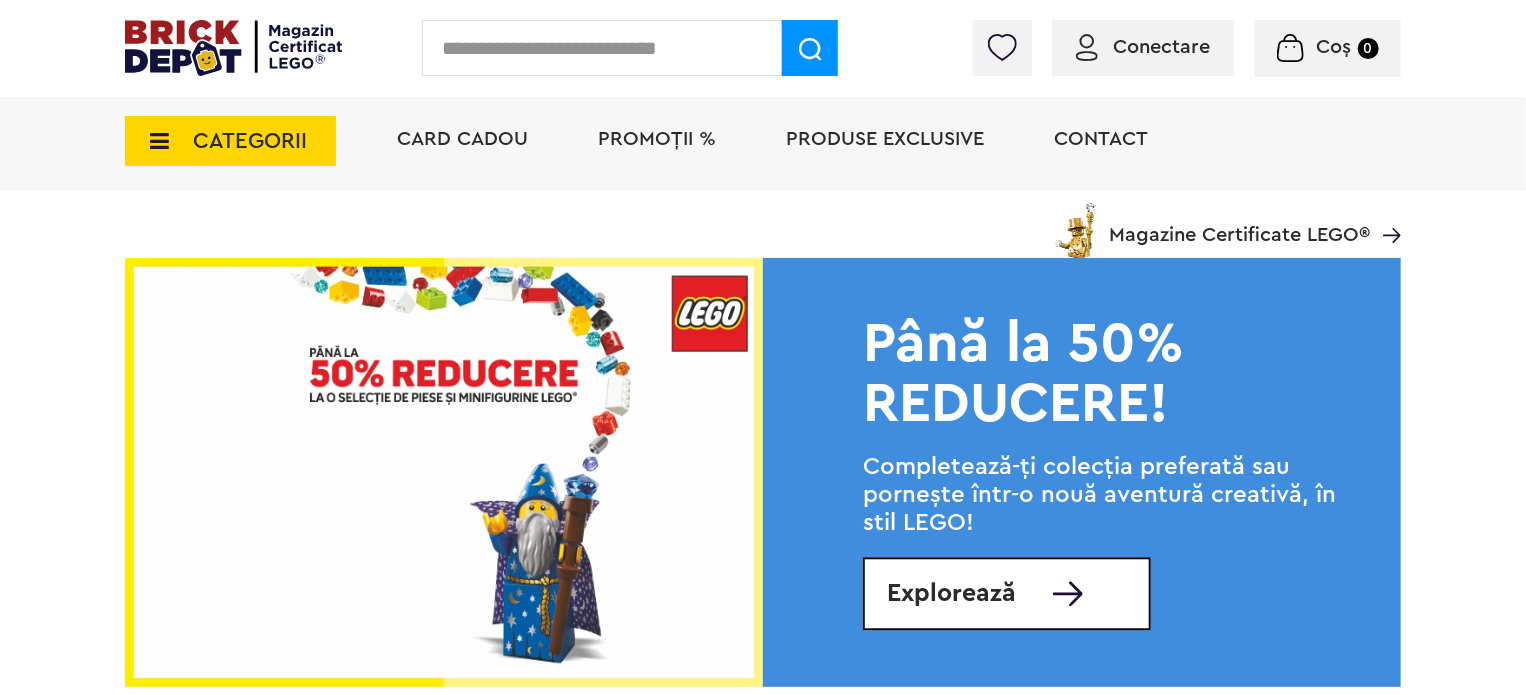 click on "Explorează" at bounding box center (951, 593) 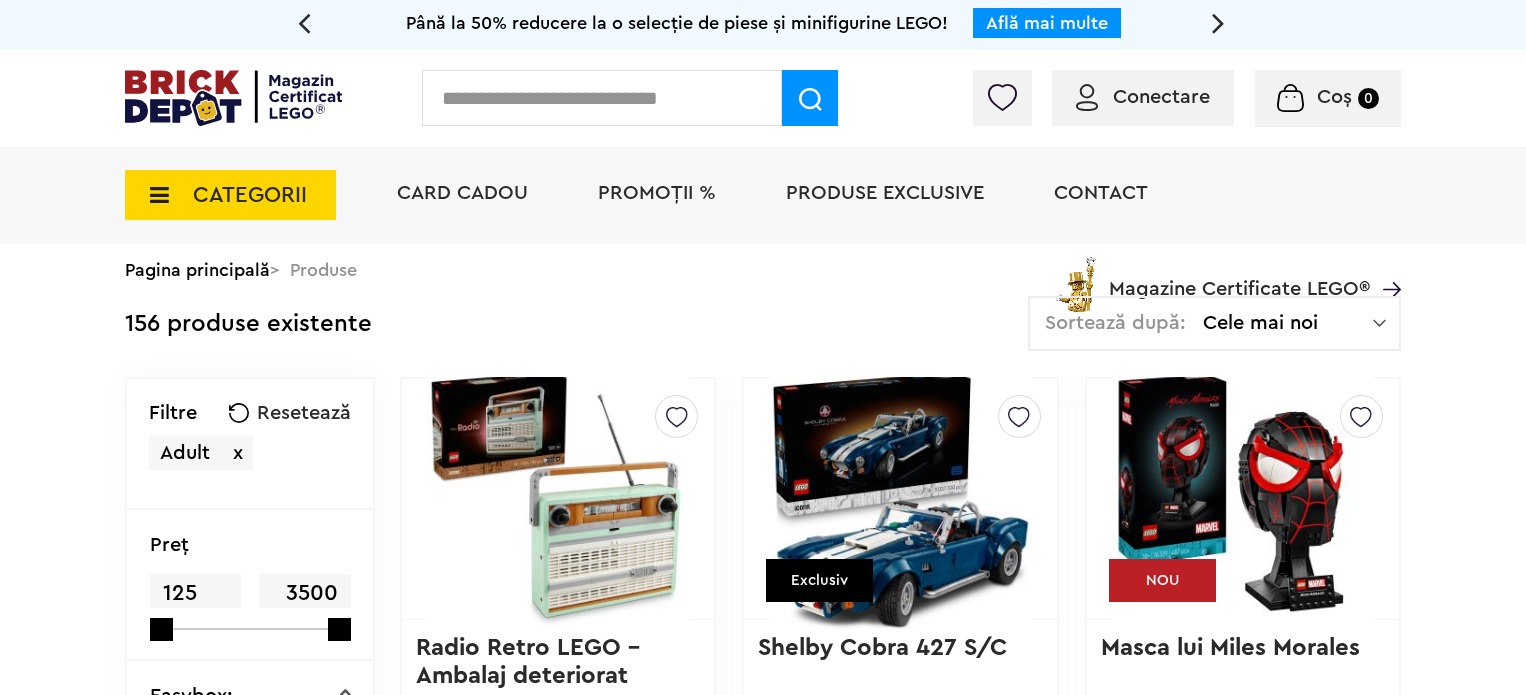 scroll, scrollTop: 0, scrollLeft: 0, axis: both 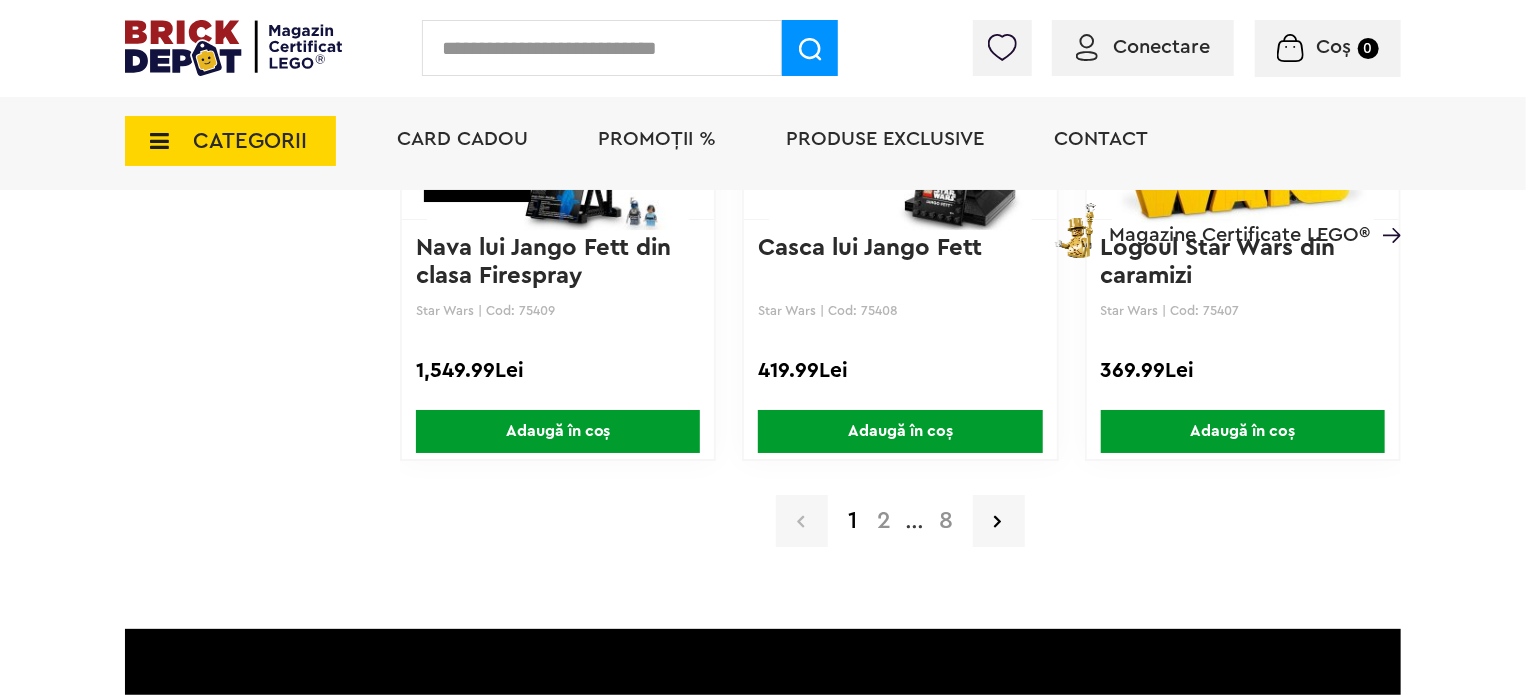 click on "2" at bounding box center (884, 521) 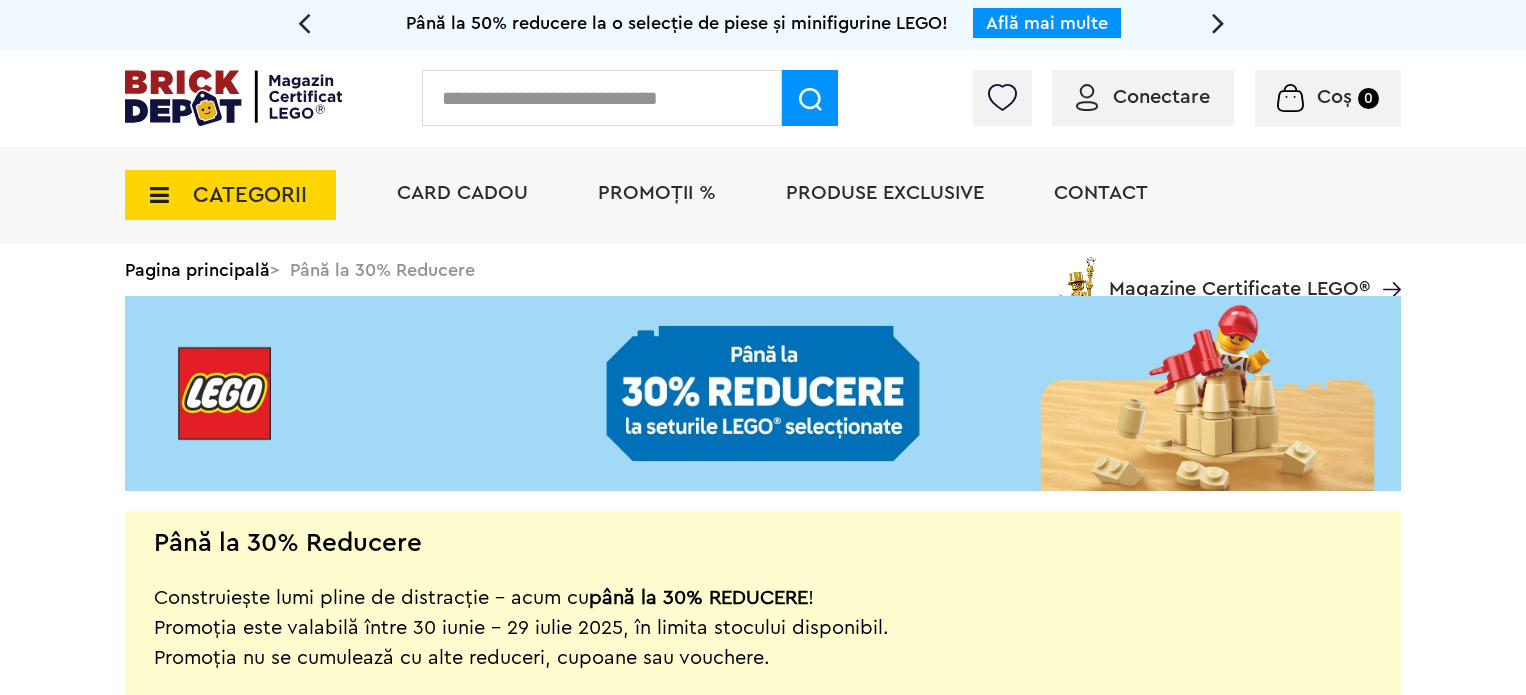 scroll, scrollTop: 0, scrollLeft: 0, axis: both 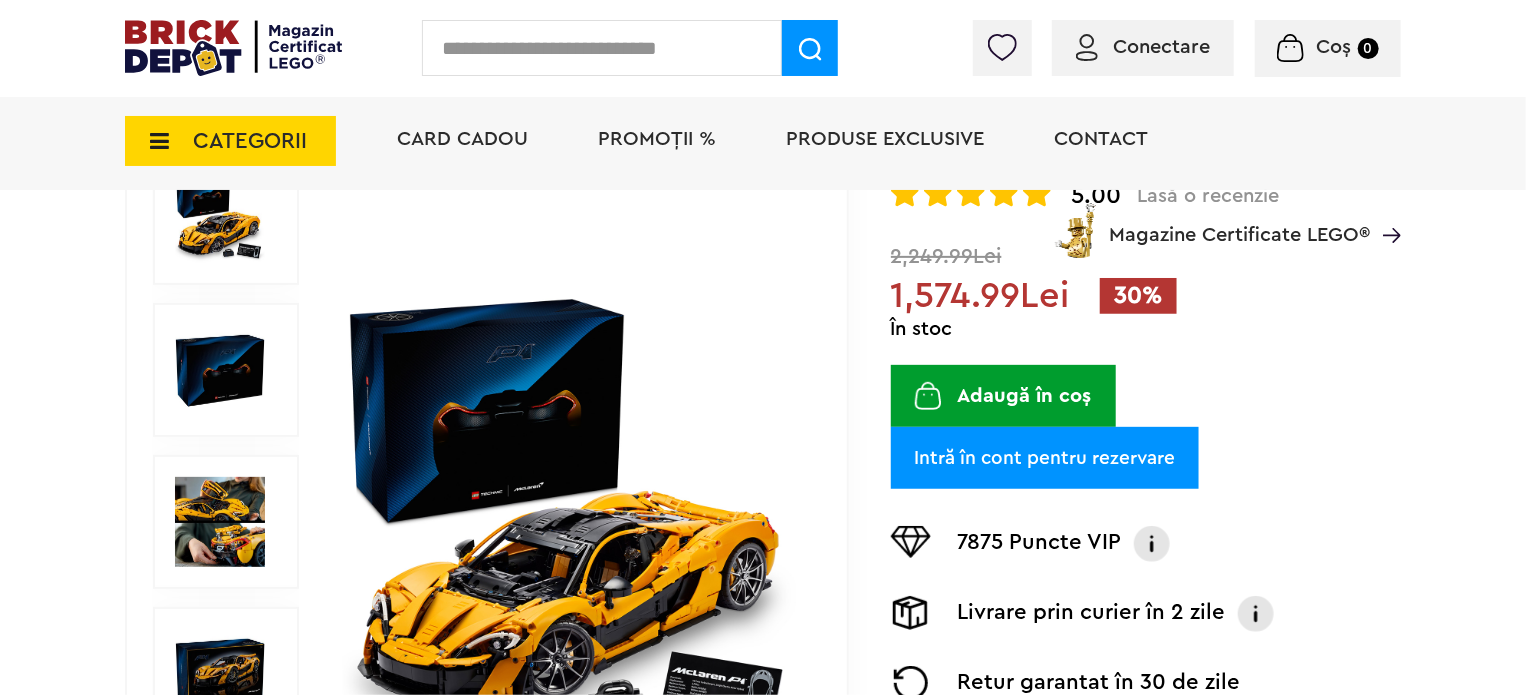 click on "CATEGORII
Jucării LEGO
Card Cadou LEGO Animal Crossing Architecture Art Nou Bluey Nou Brickheadz City Nou Classic Colecția Botanică Nou Creator DC Super Heroes Disney Nou DOTS DREAMZzz Nou DUPLO Nou Education Festivaluri Tradiţionale Chinezesti Fortnite Nou Friends Nou Gabby s Dollhouse Harry Potter Nou Icons (Creator Expert) Nou Ideas Nou Indiana Jones Jurassic World Nou Marvel Super Heroes Nou Minecraft Nou Minifigurine Minions Monkie Kid NIKE Nou Ninjago Nou One Piece Sonic the Hedgehog Speed Champions Nou Star Wars Nou Super Mario Nou Technic Nou The Legend of Zelda Wednesday Wicked Vezi Toate >> Card Cadou LEGO
Piese LEGO
Accesorii Nou Animale Autocolante Caramizi Nou Caramizi cu panta Nou Caramizi curbate Nou Caramizi rotunde Nou Caramizi speciale Nou Componente Figurine actiune Nou Minifigurine Minifigurine - Accesorii Minifigurine - Parti componente Piese decorate Nou Placi Nou Placi cu unghiuri ascutite Nou Placi netede Nou Placi netede modificate Nou Nou" at bounding box center [763, 175] 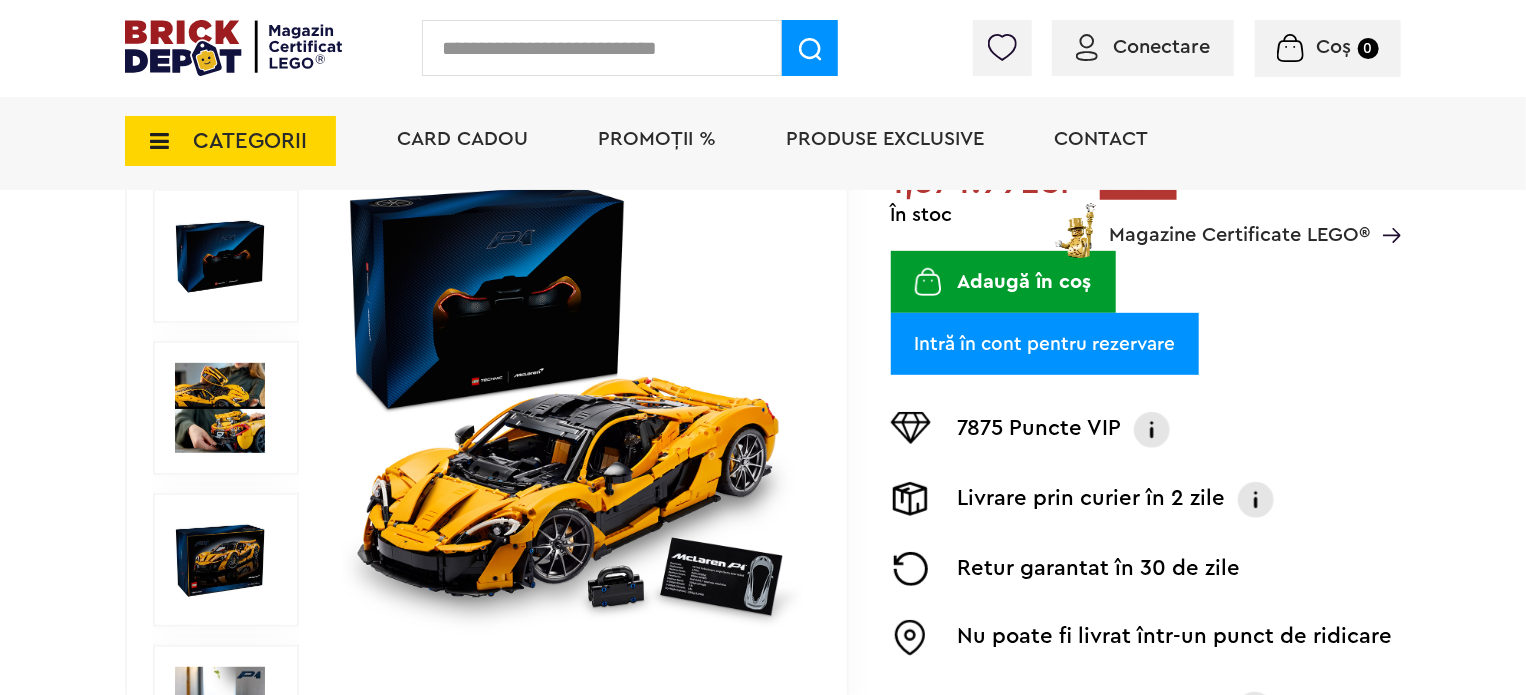 scroll, scrollTop: 450, scrollLeft: 0, axis: vertical 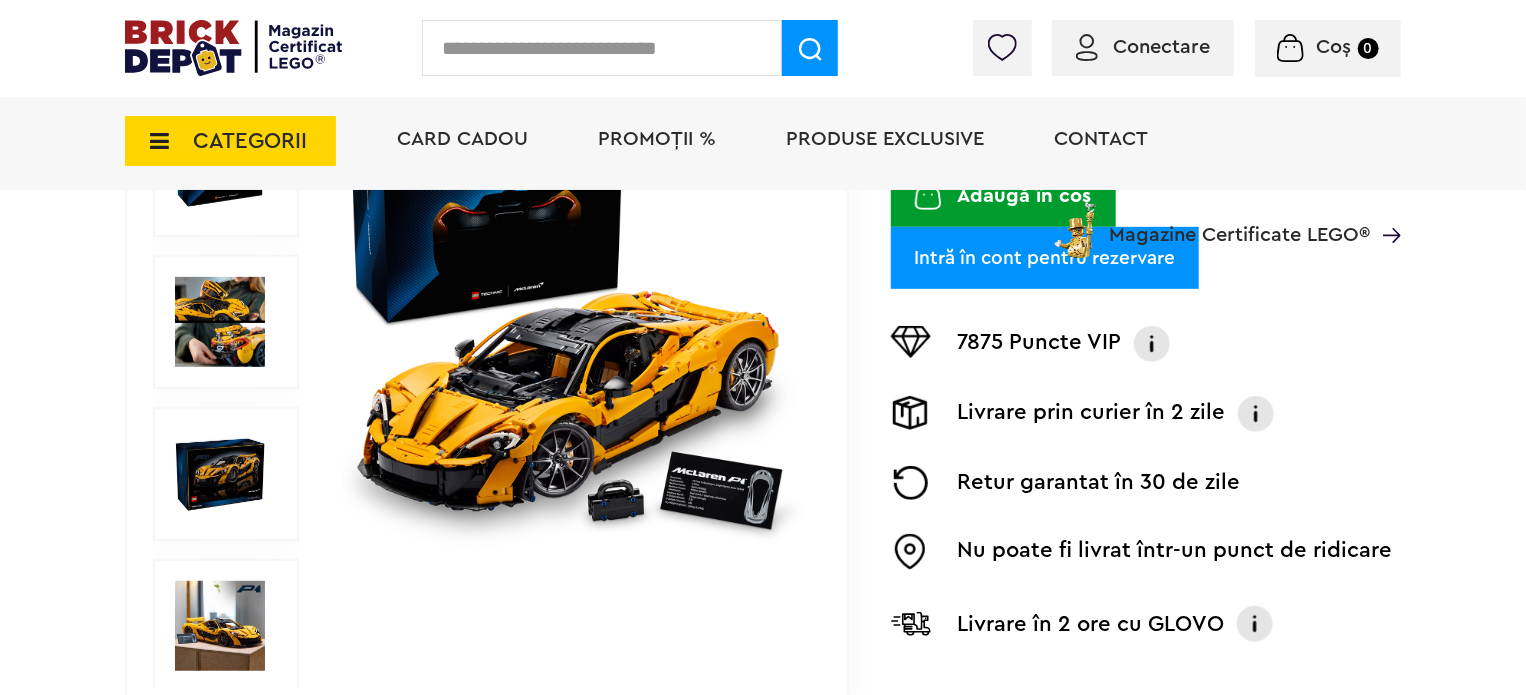click at bounding box center [573, 322] 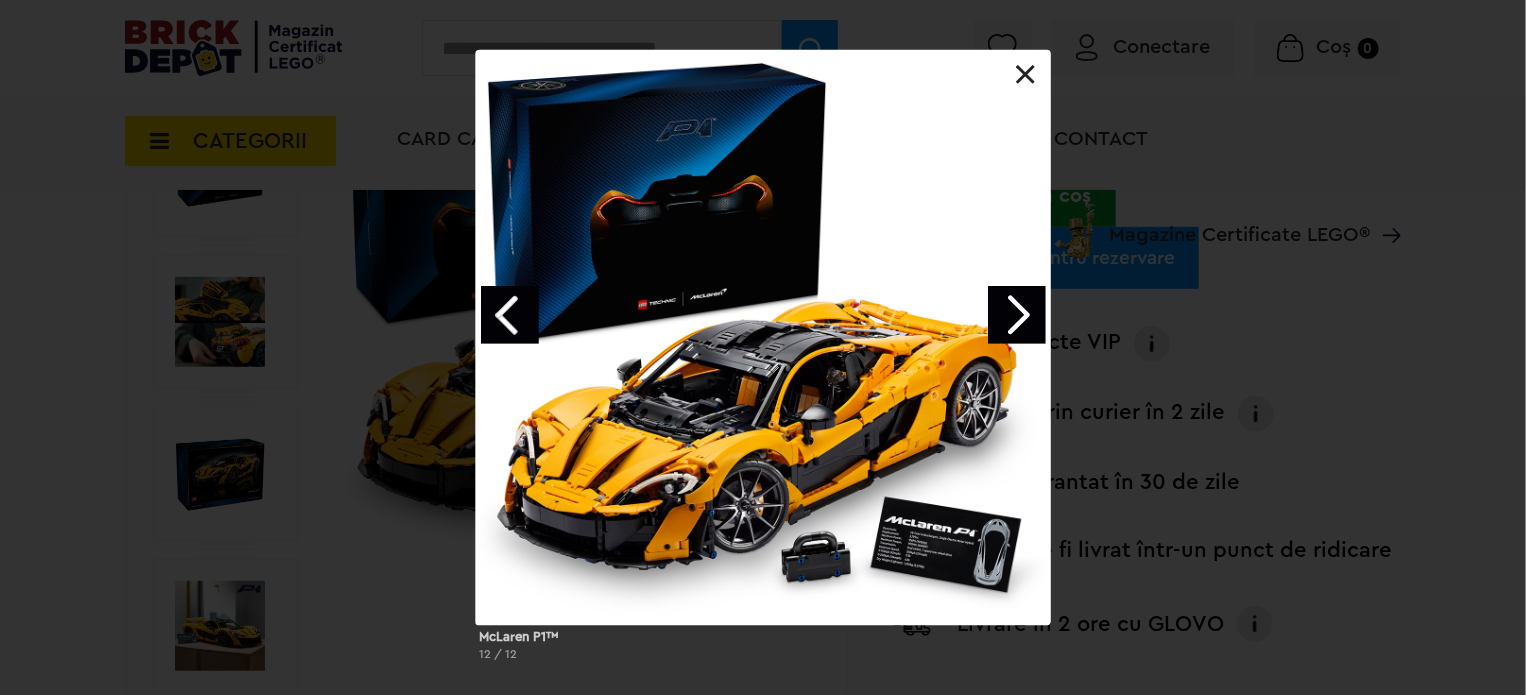 click at bounding box center [1017, 315] 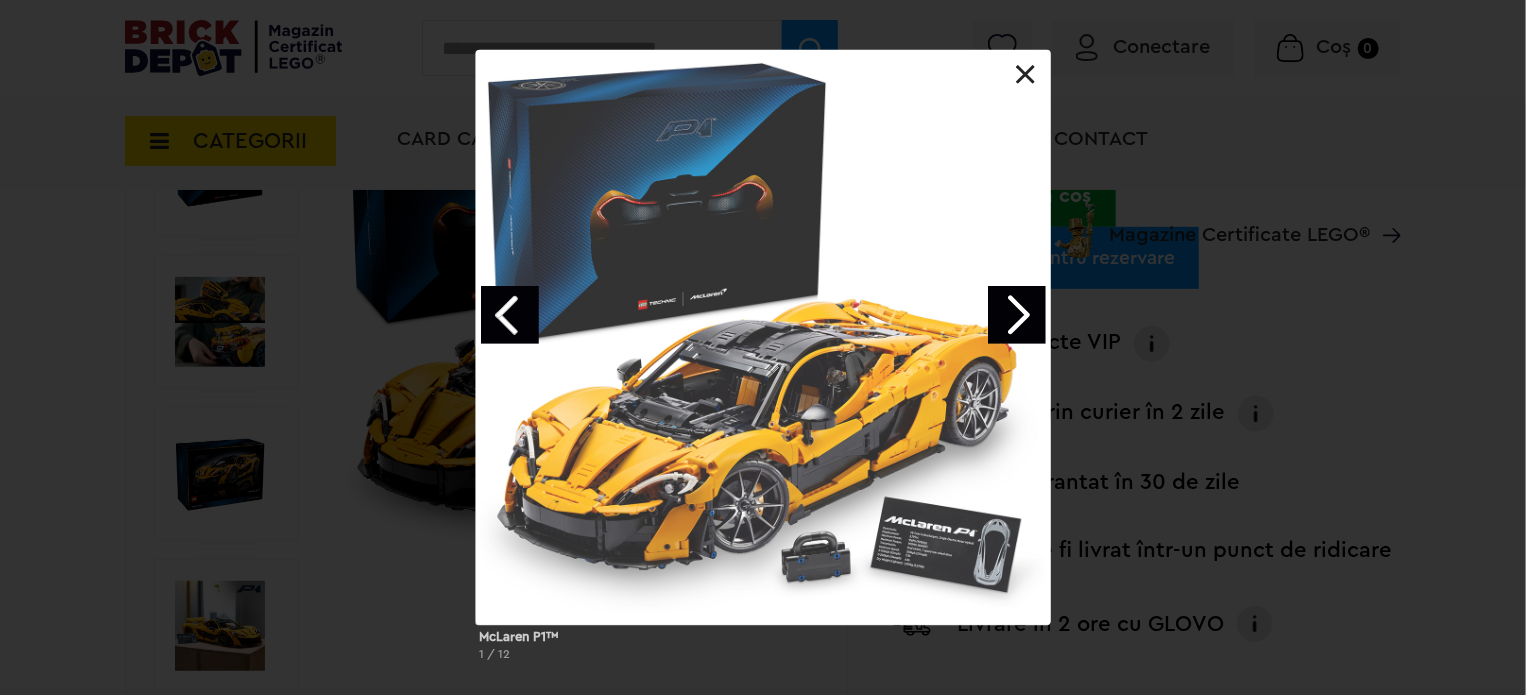 click at bounding box center [1017, 315] 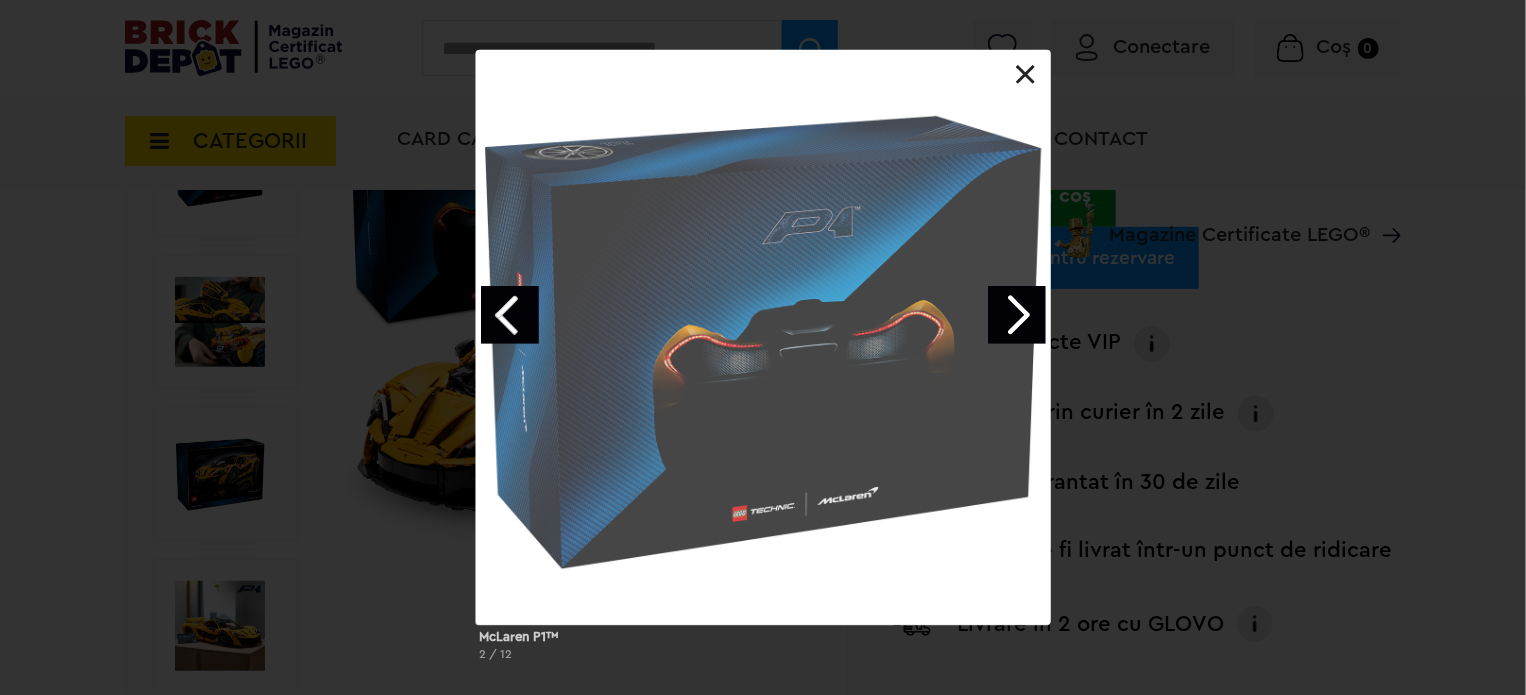 click at bounding box center (1017, 315) 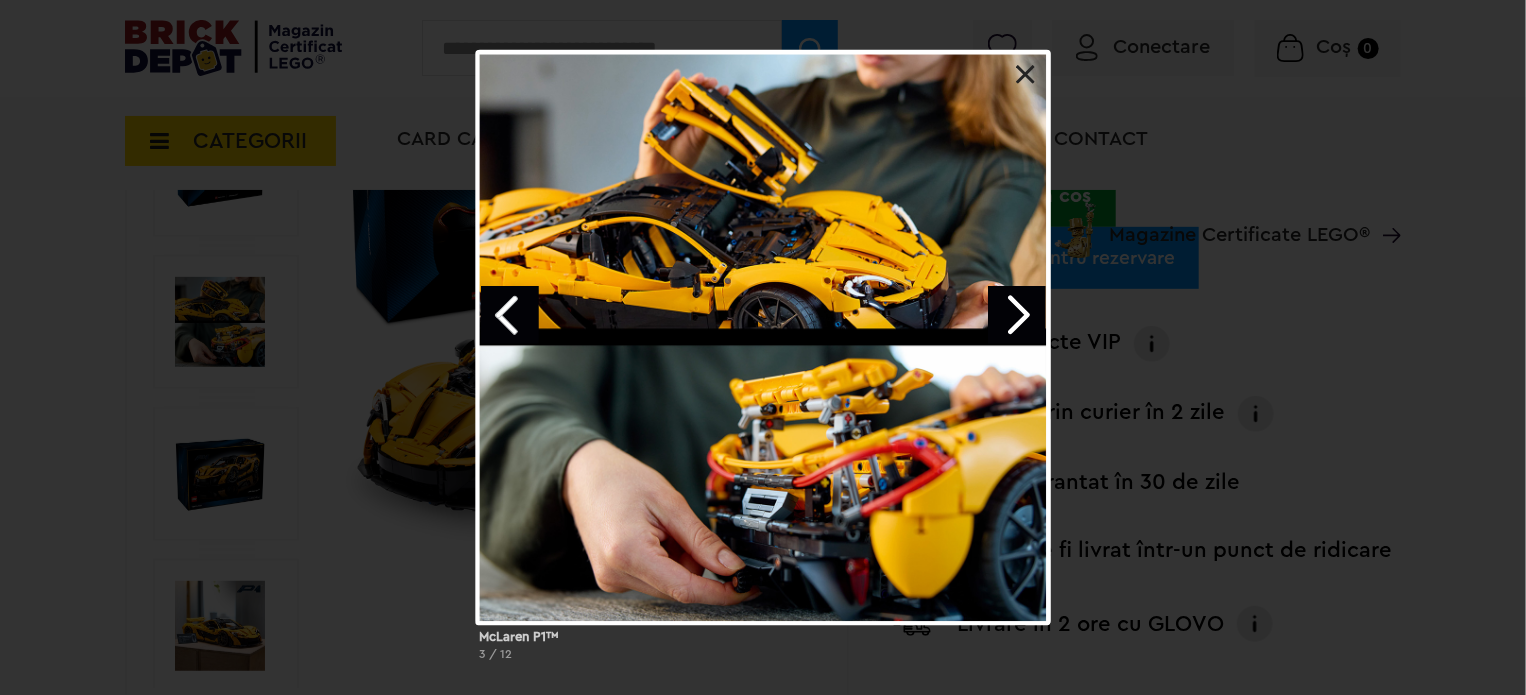 click at bounding box center [1017, 315] 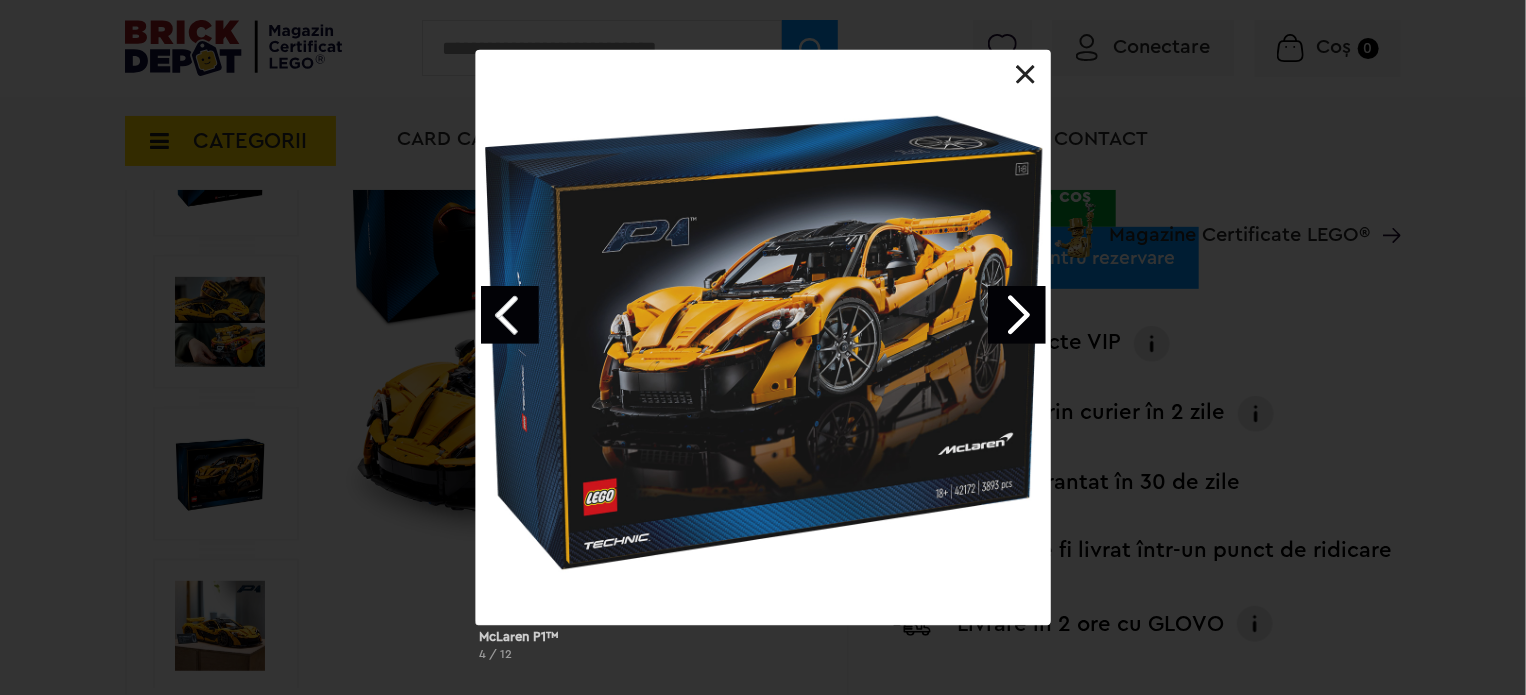 click at bounding box center [1017, 315] 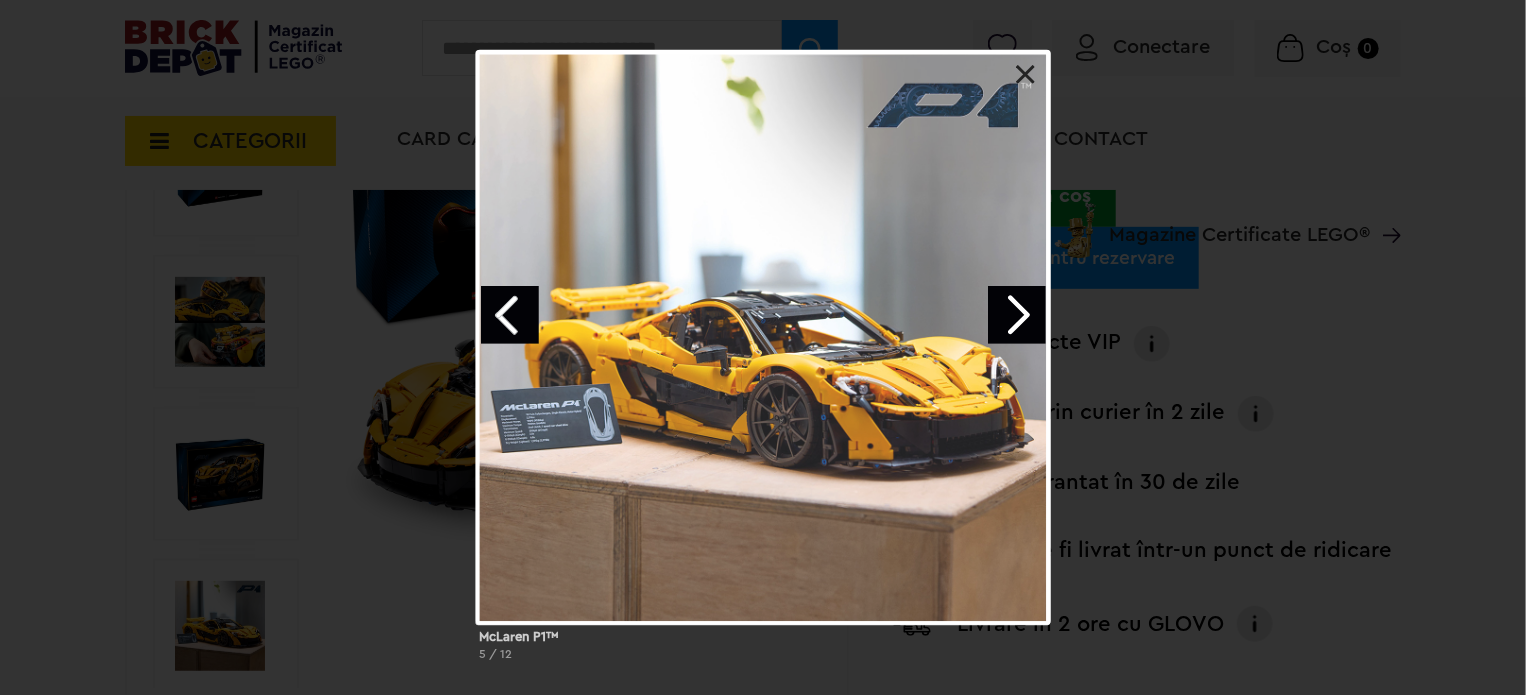 click at bounding box center [1017, 315] 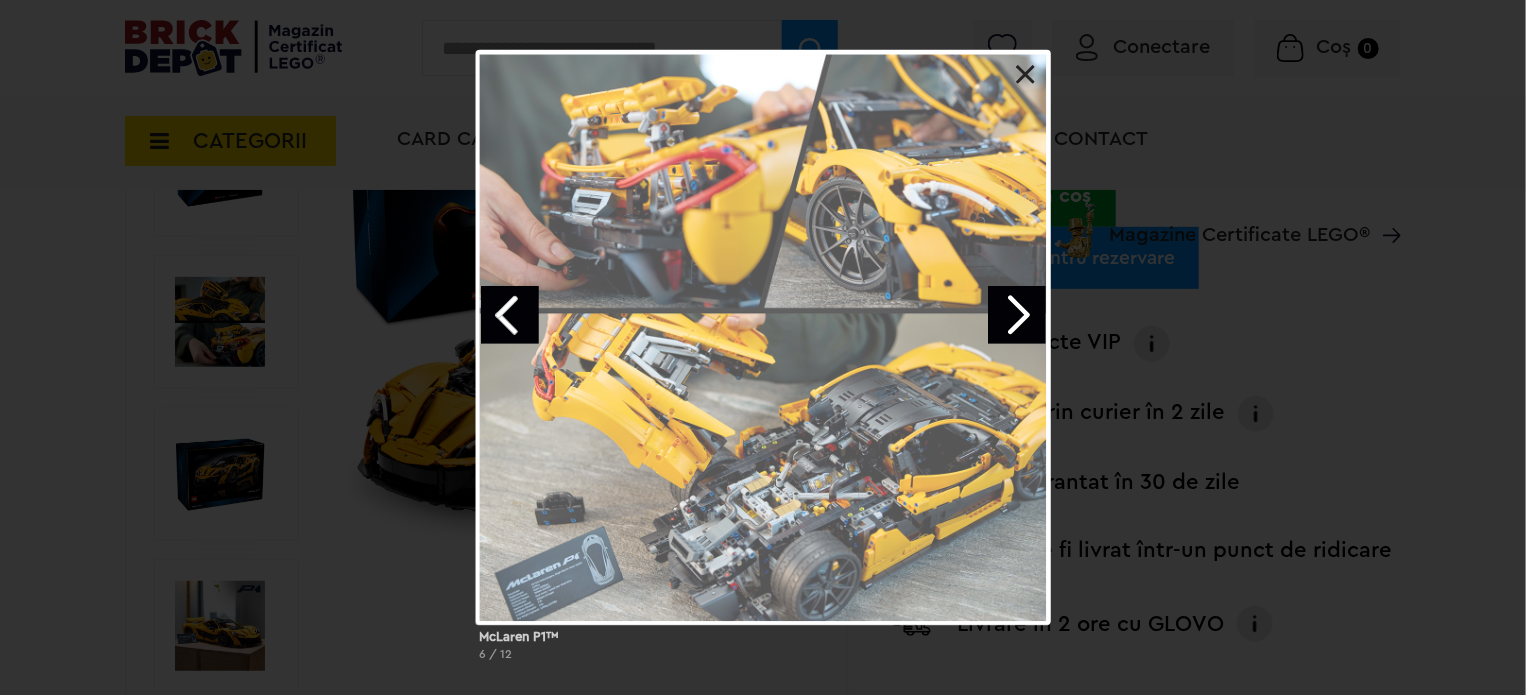 click at bounding box center [1017, 315] 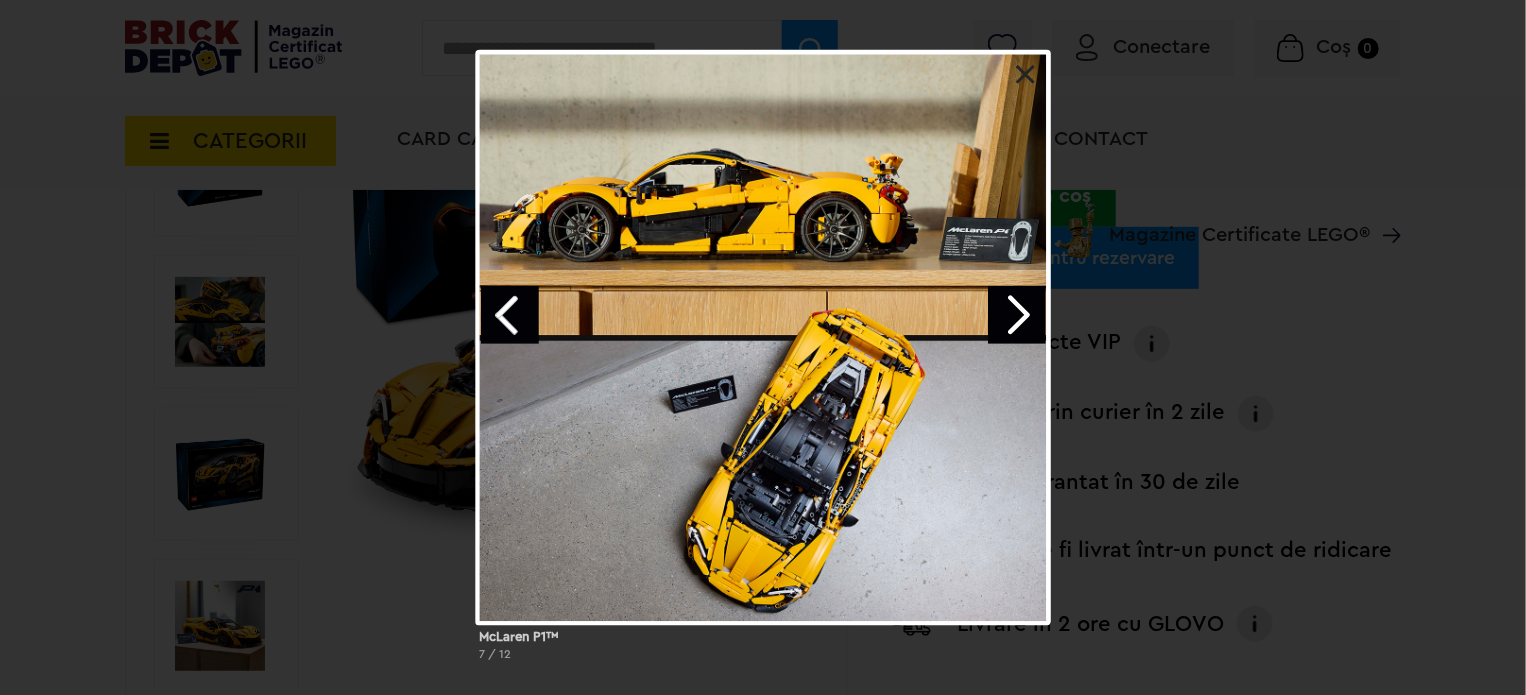 click at bounding box center (1017, 315) 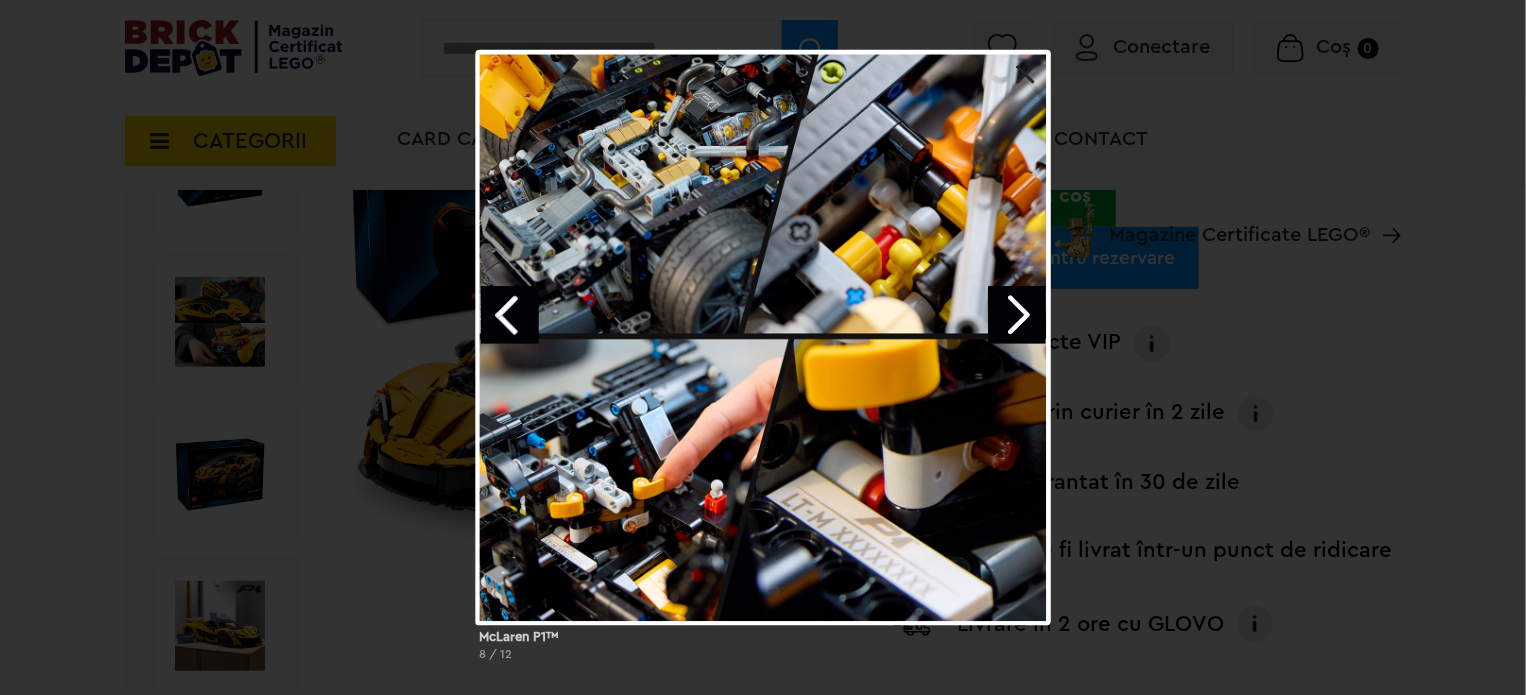 drag, startPoint x: 1008, startPoint y: 307, endPoint x: 996, endPoint y: 287, distance: 23.323807 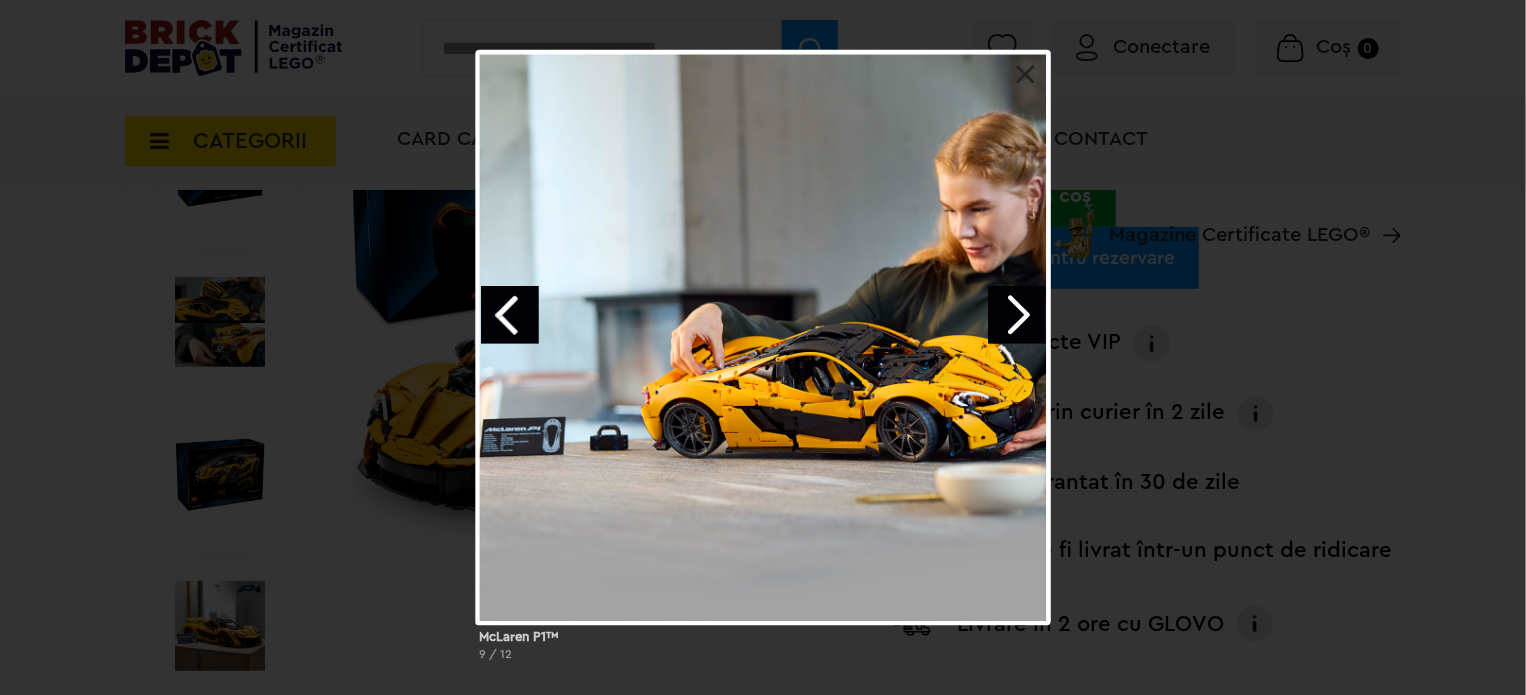 click at bounding box center [1017, 315] 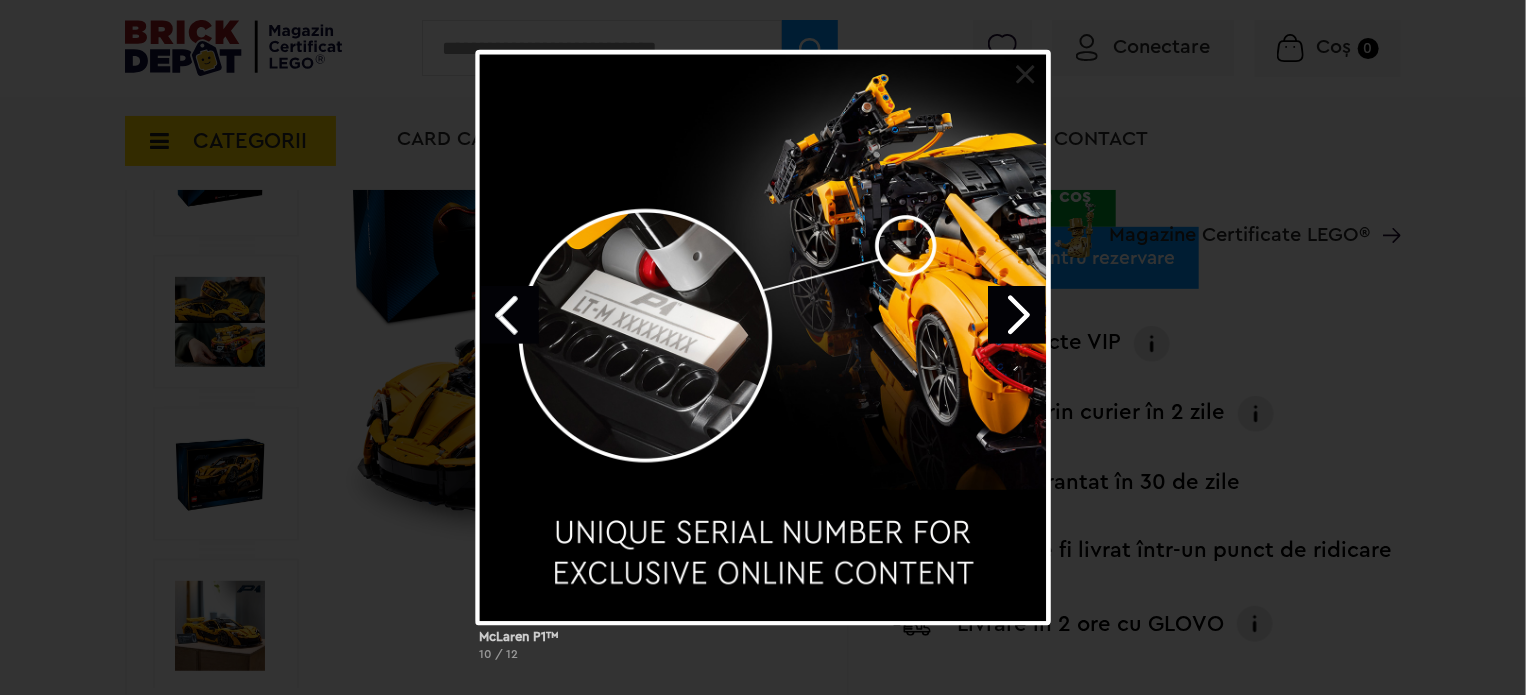 click at bounding box center (1017, 315) 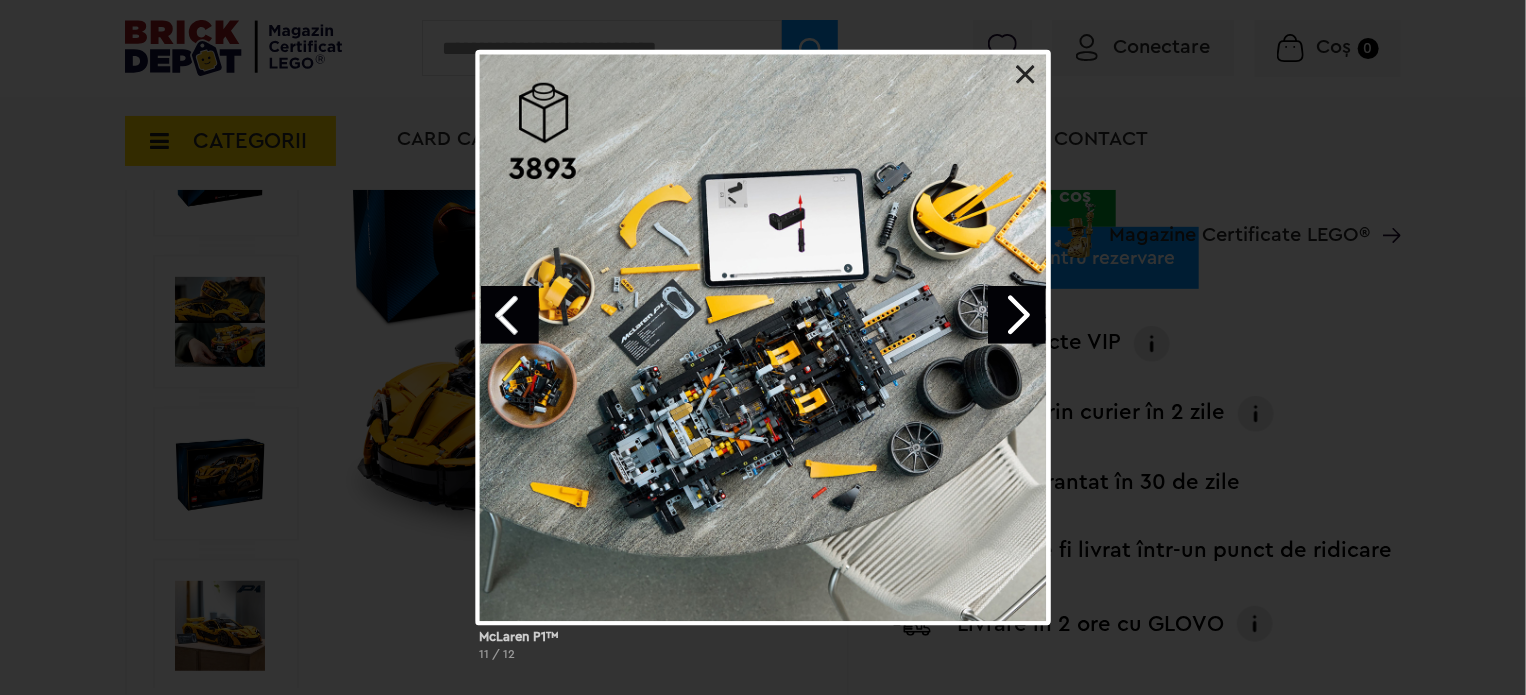 click at bounding box center (1017, 315) 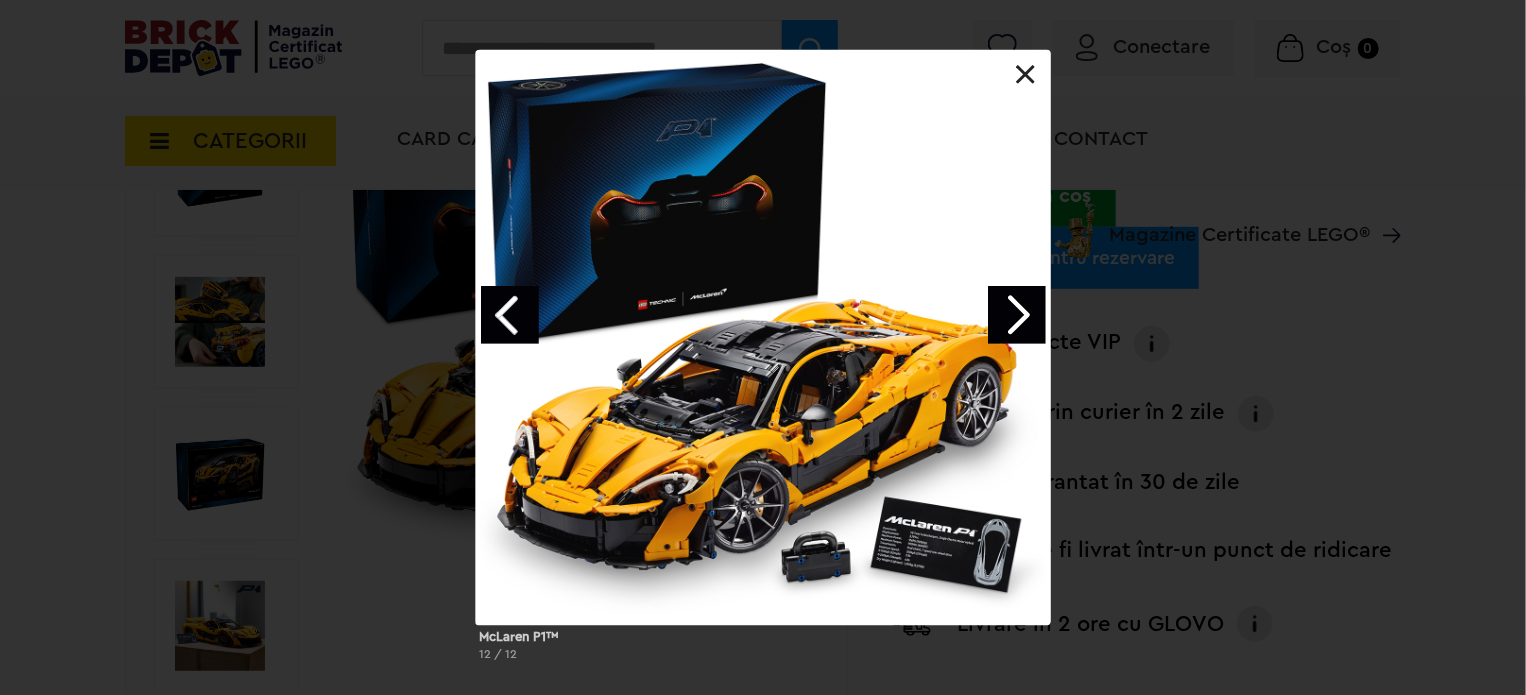click at bounding box center [1017, 315] 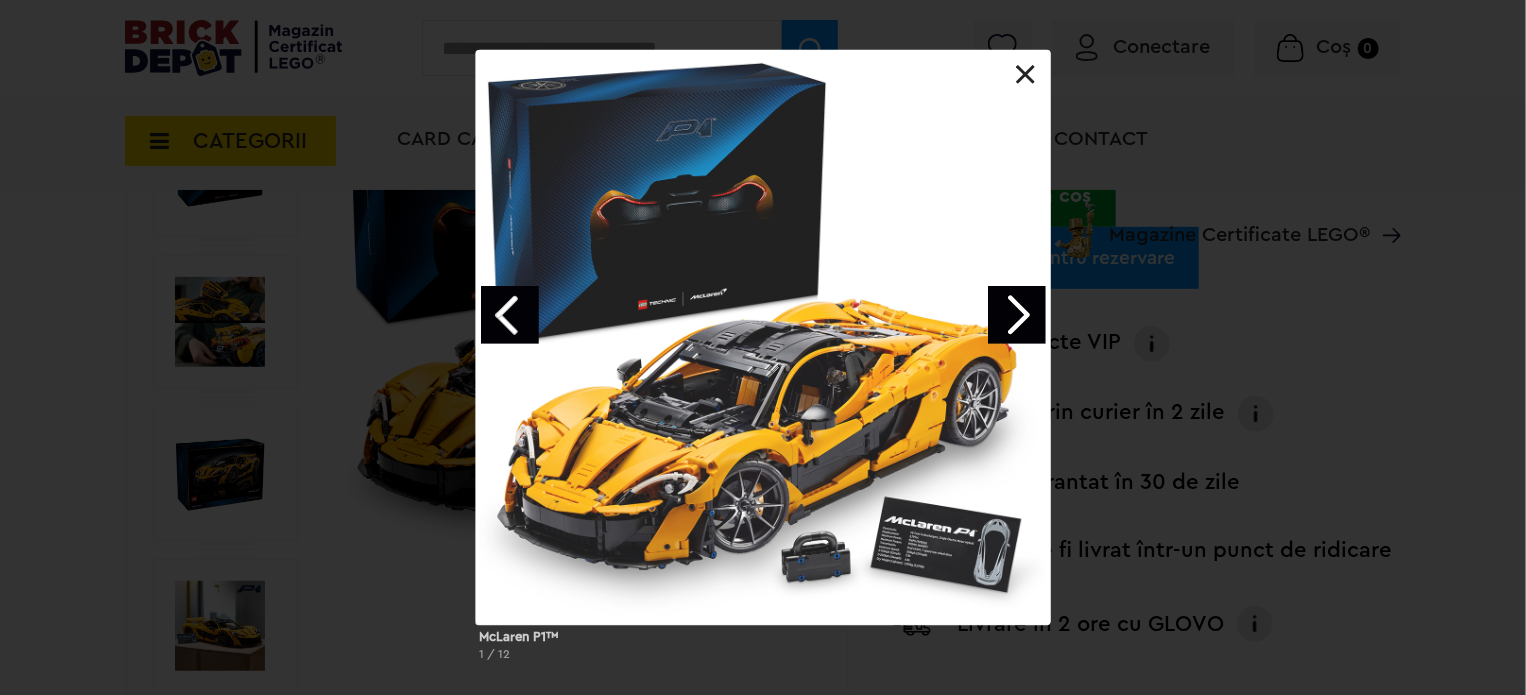 click on "McLaren P1™ 1 / 12" at bounding box center (763, 363) 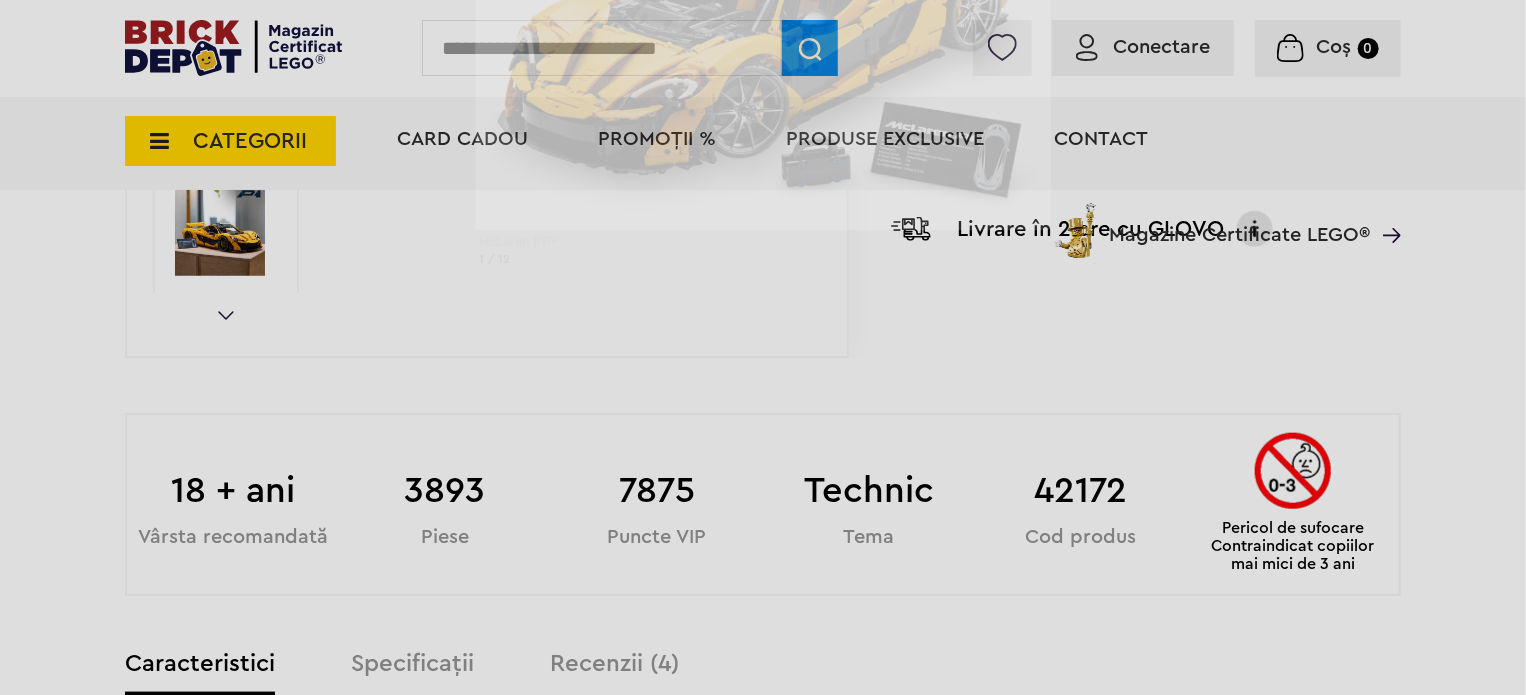 scroll, scrollTop: 1150, scrollLeft: 0, axis: vertical 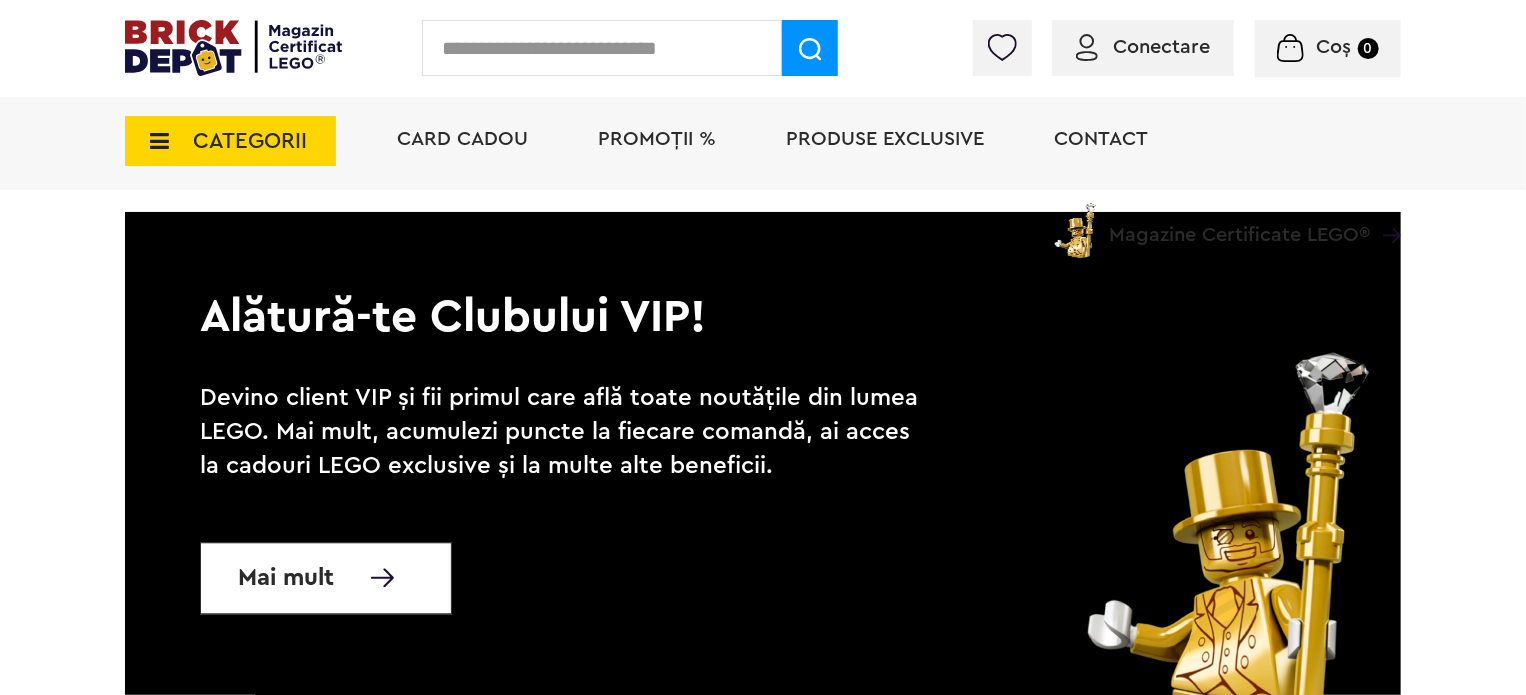 click on "PROMOȚII %" at bounding box center (657, 139) 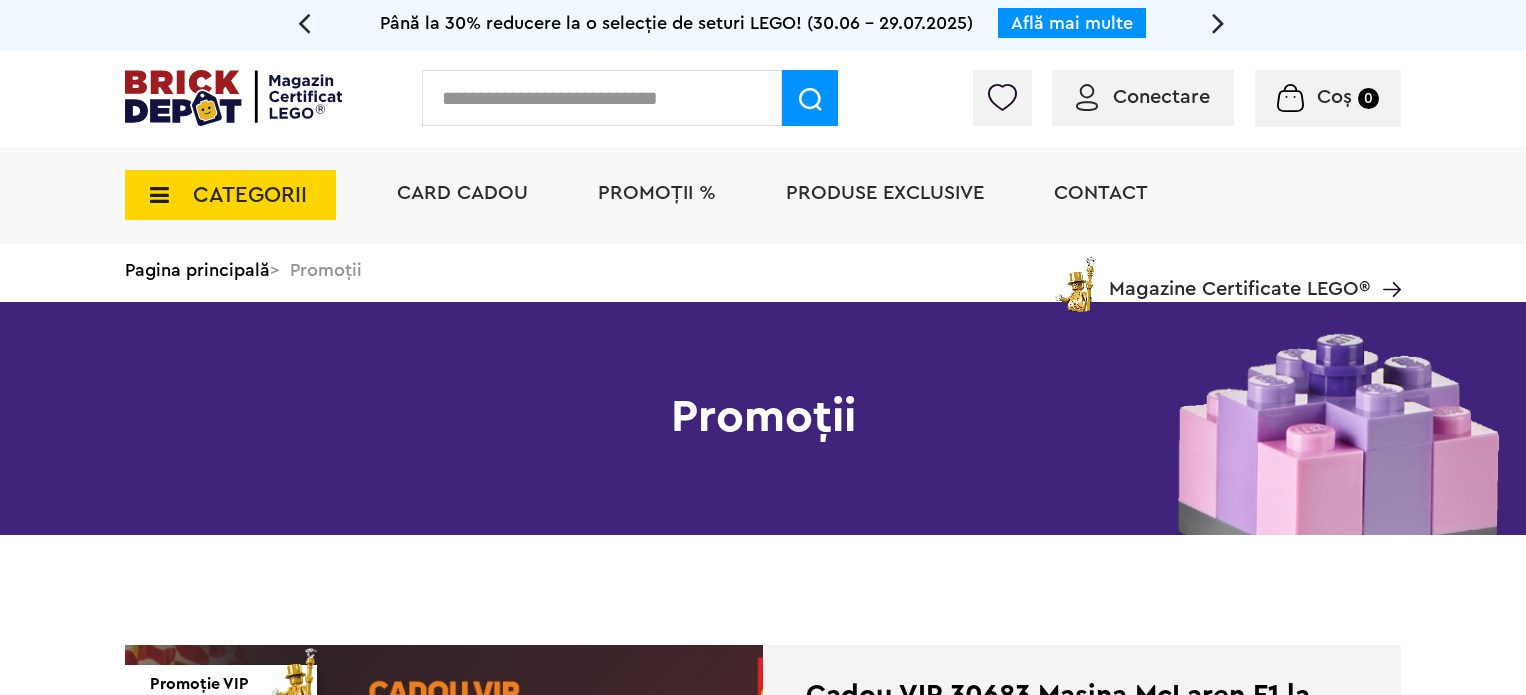 scroll, scrollTop: 0, scrollLeft: 0, axis: both 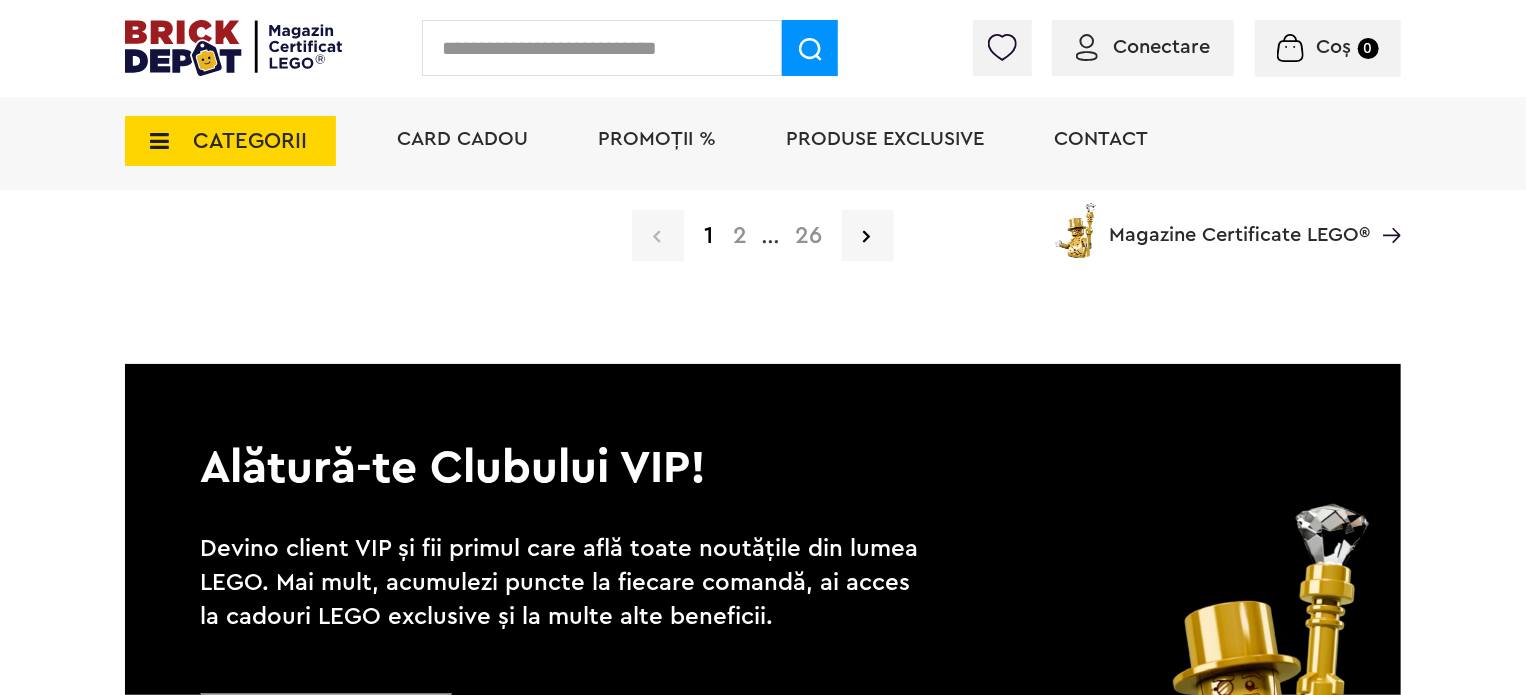 click on "Card Cadou    PROMOȚII %    Produse exclusive    Contact    Magazine Certificate LEGO®" at bounding box center (889, 175) 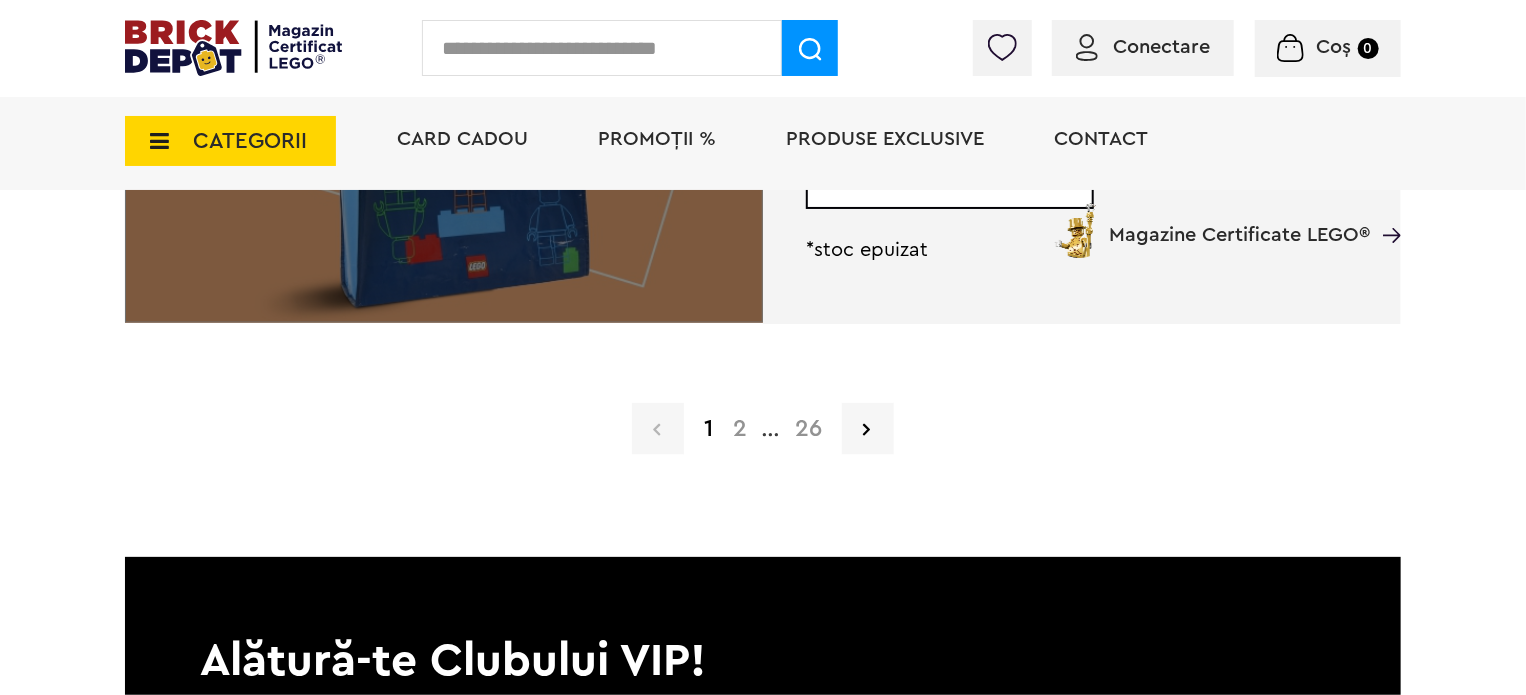 scroll, scrollTop: 5200, scrollLeft: 0, axis: vertical 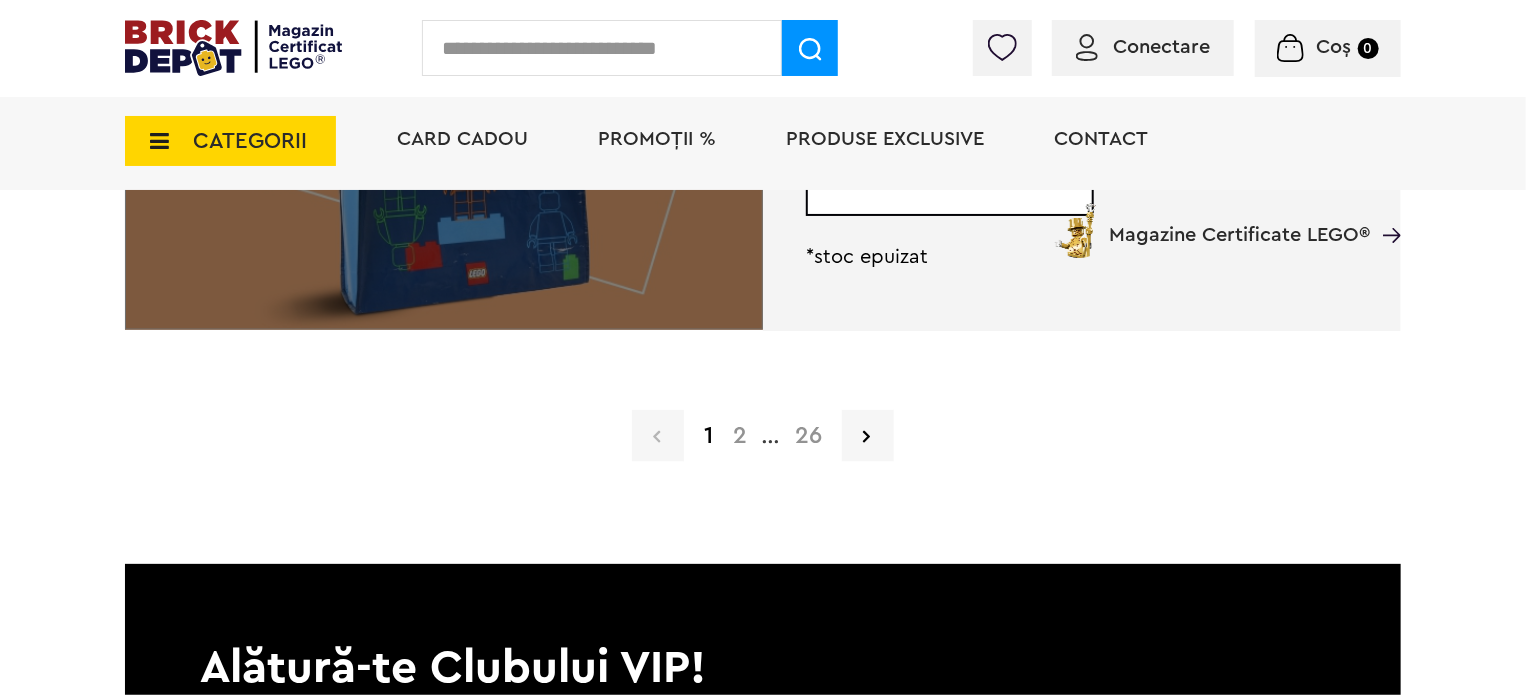 click on "2" at bounding box center (740, 436) 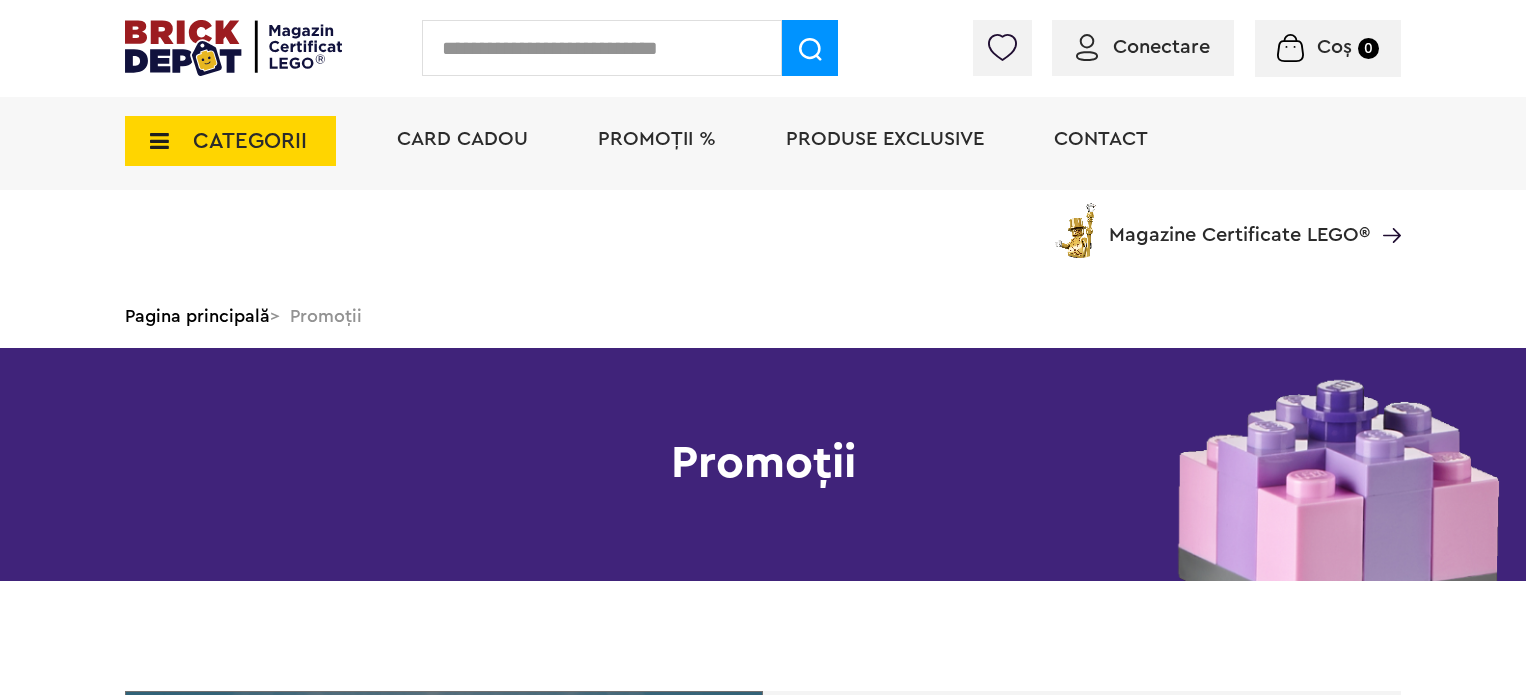 scroll, scrollTop: 500, scrollLeft: 0, axis: vertical 